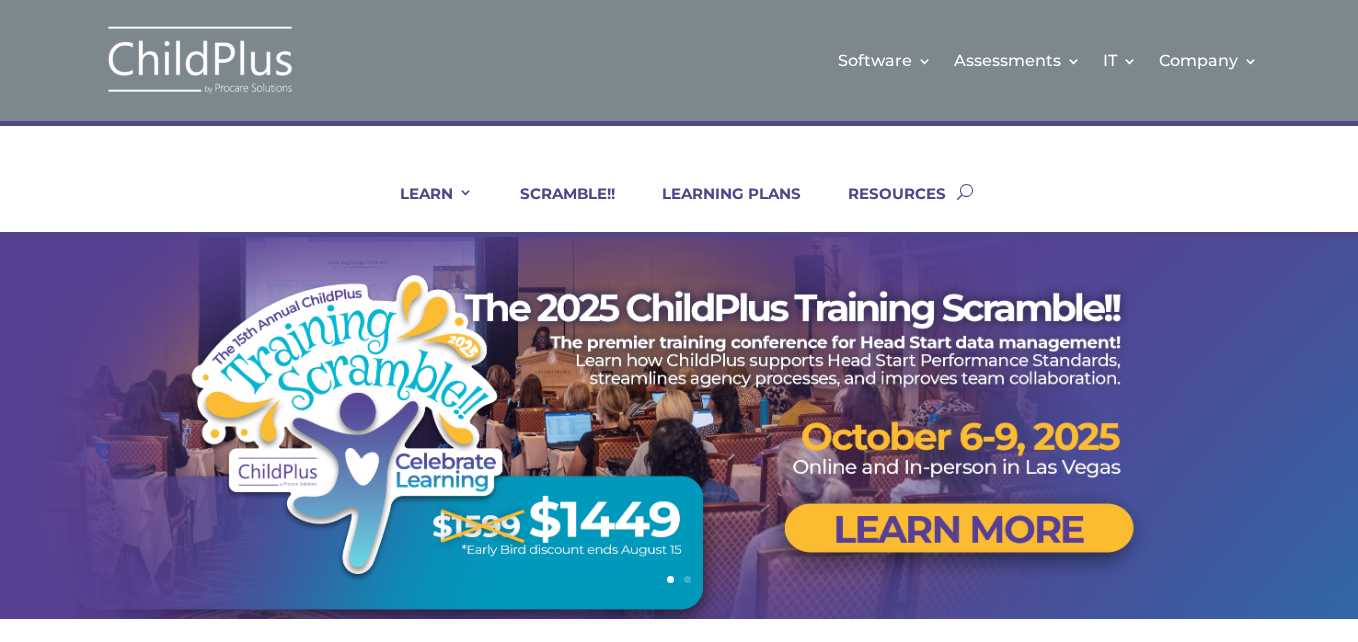 scroll, scrollTop: 0, scrollLeft: 0, axis: both 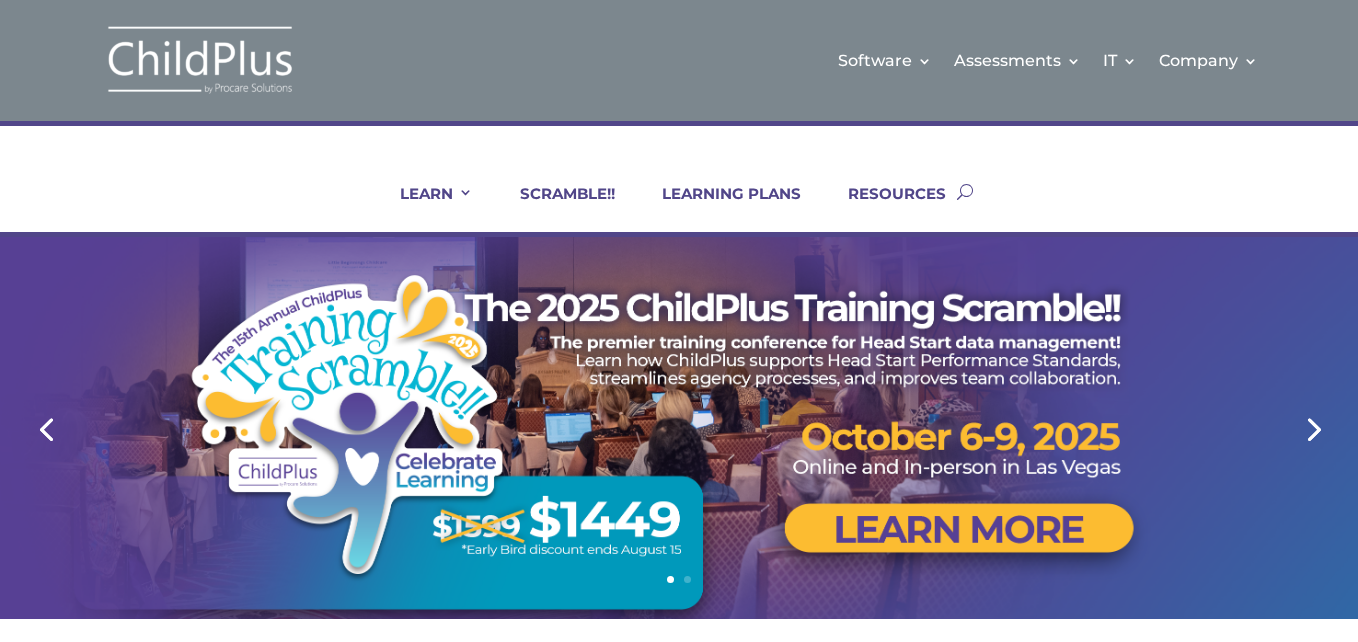 click on "Software
Learn More
Features
Schedule A Demo
Getting Started
Assessments
Learn More
DRDP Reports
Schedule A Demo
Attend a Group Demo
Getting Started
DRDP FAQ
IT
Hosting
Security
System Requirements
Download
Company
Account Help
Regional Meetings
Contact Us
Software
Learn More
Features
Schedule A Demo
Getting Started
Assessments
Learn More
DRDP Reports
Schedule A Demo
Attend a Group Demo
Getting Started
DRDP FAQ
IT
Hosting
Security
System Requirements
Download
Company
Account Help
Regional Meetings
Contact Us" at bounding box center (679, 1084) 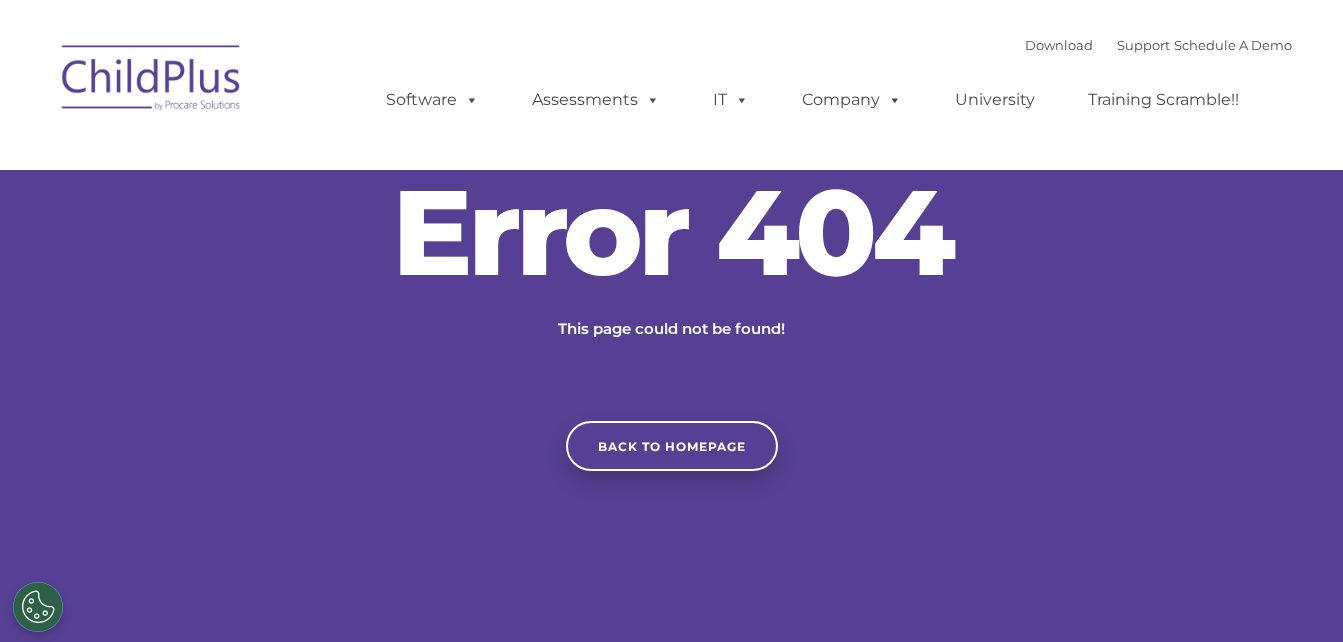 scroll, scrollTop: 0, scrollLeft: 0, axis: both 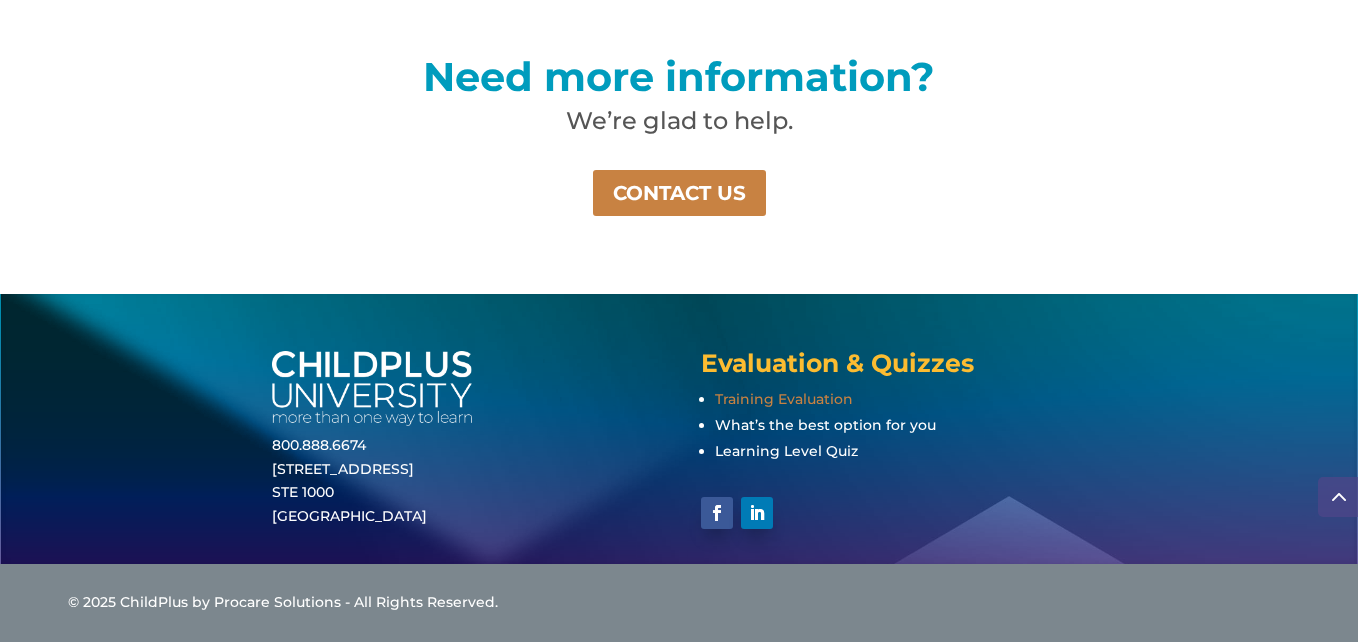 click on "Training Evaluation" at bounding box center (784, 399) 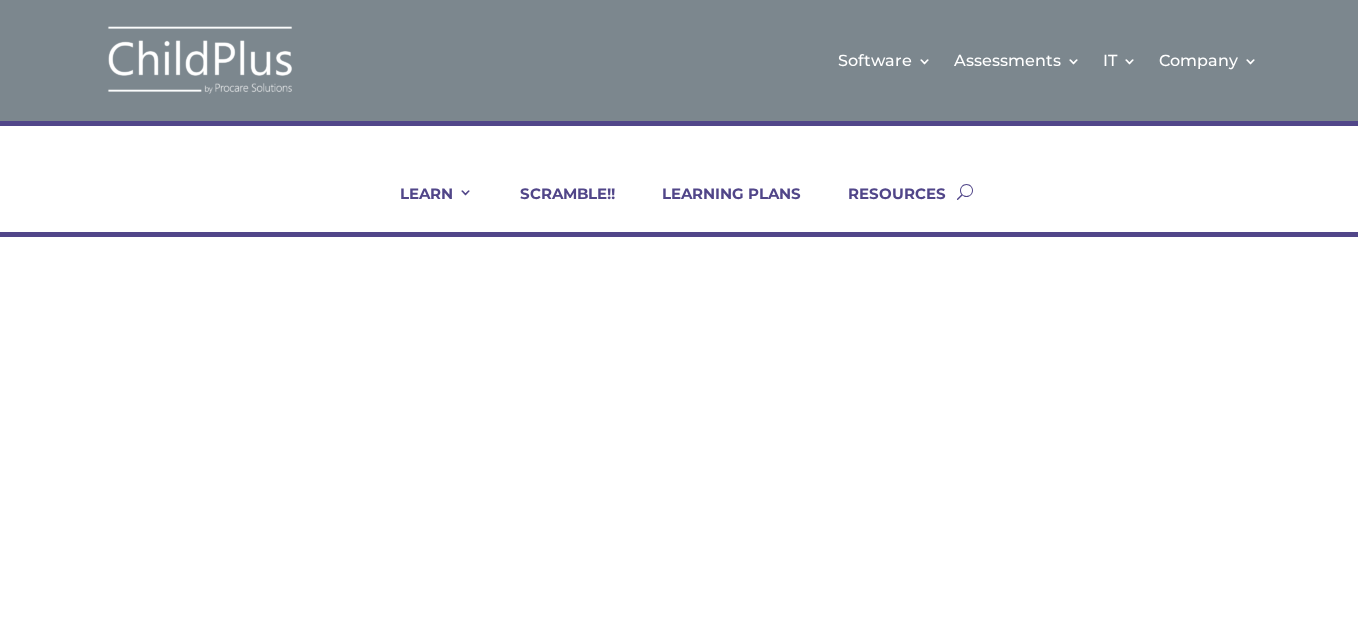 scroll, scrollTop: 0, scrollLeft: 0, axis: both 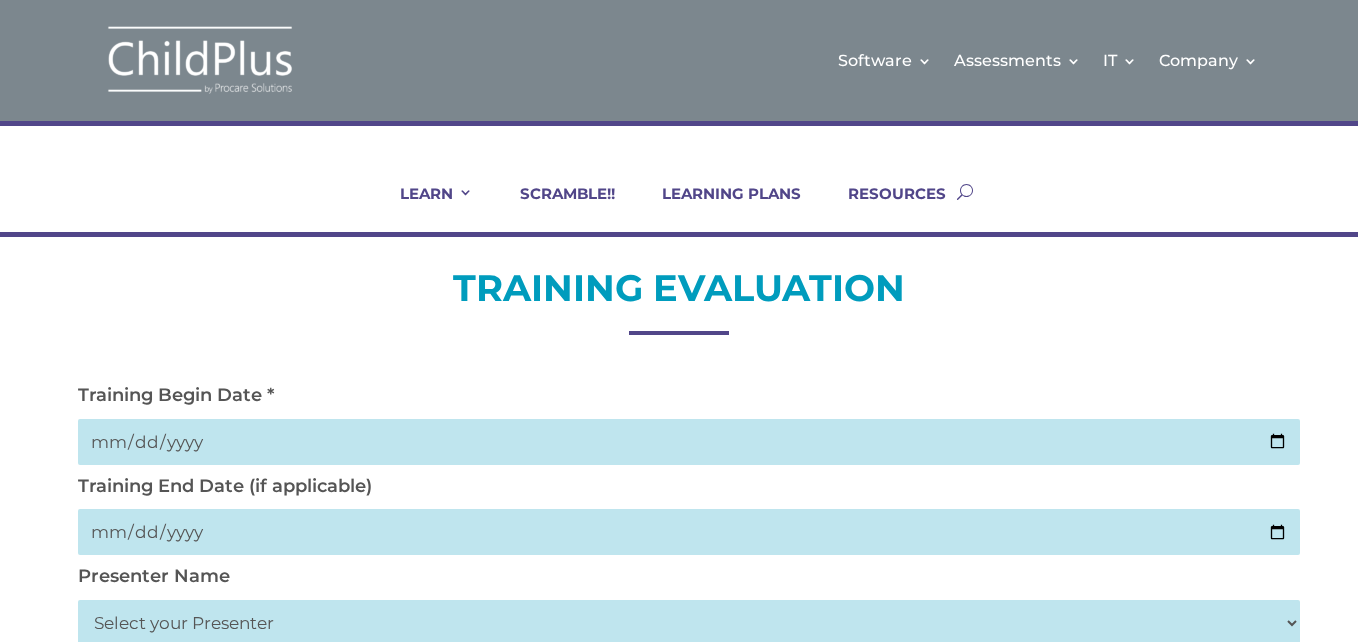 click at bounding box center (689, 442) 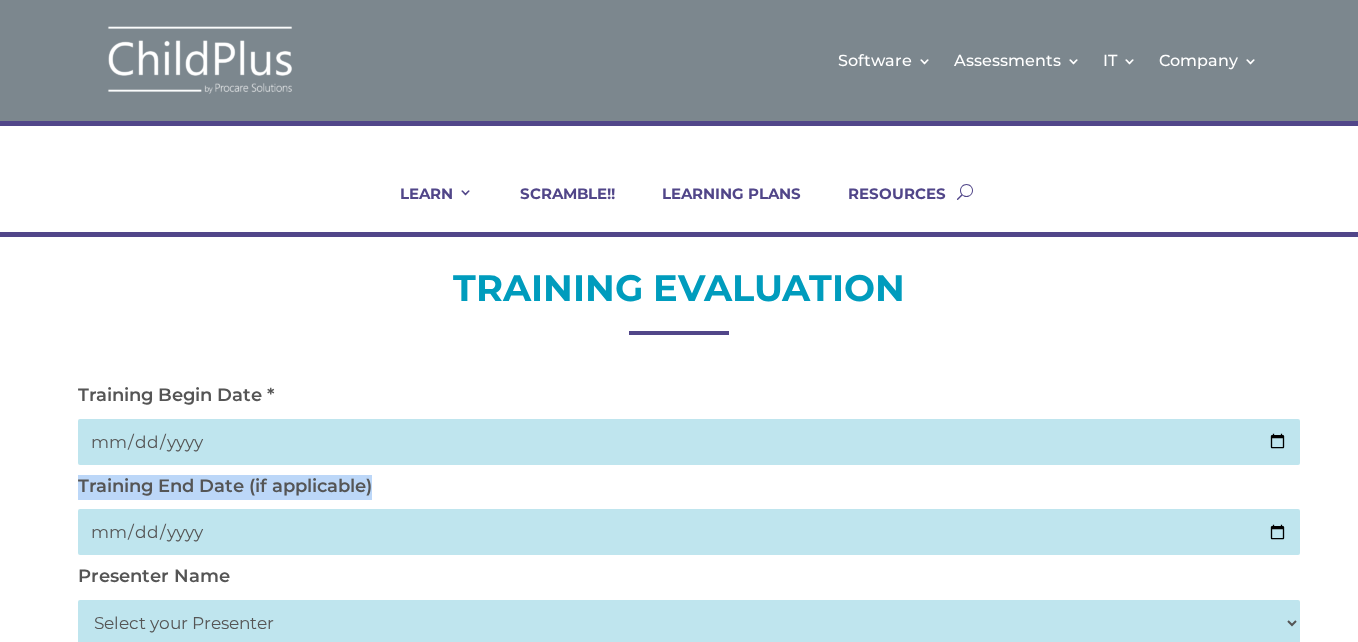drag, startPoint x: 1357, startPoint y: 443, endPoint x: 1361, endPoint y: 481, distance: 38.209946 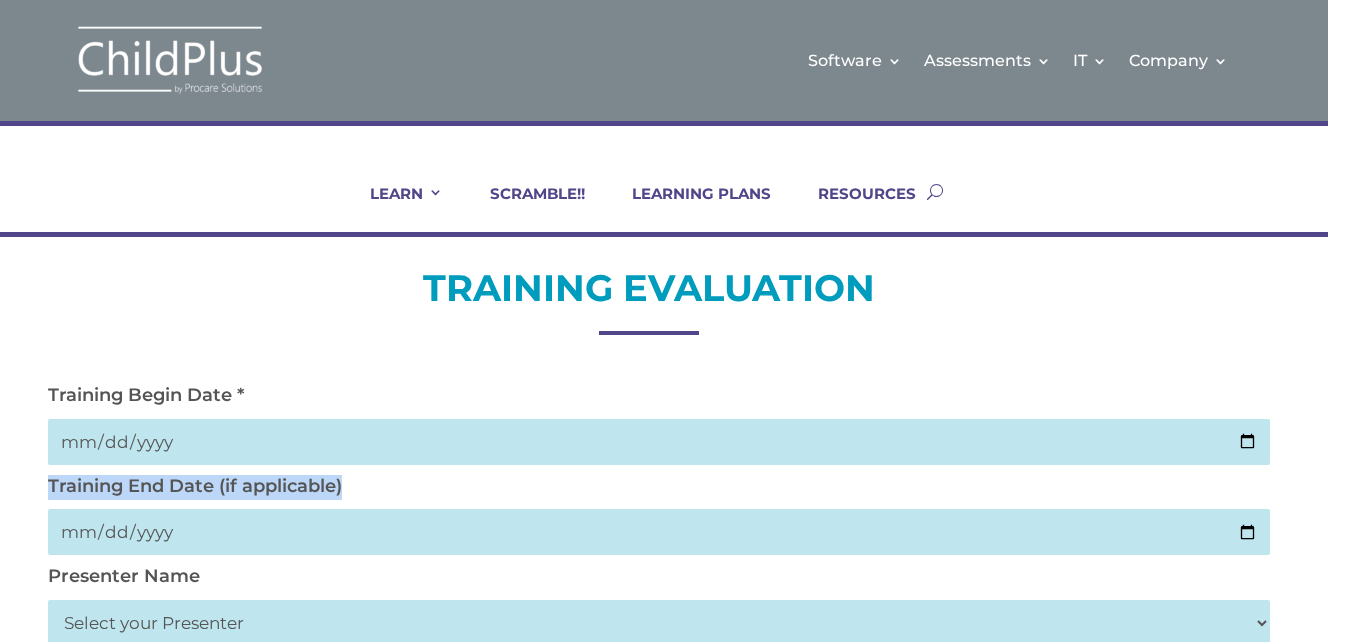 click on "Select your Presenter
Aaron Dickerson
Amy Corkery
Belicia Carter
Cindy Coats
Danielle Hensley
Erin Walker
Heidi Labbe-Emery
Jeremey Smith
Jordan Buentello
Julia Kolouch
Ken Baker
Leisha Bundy
Michelle Kiphut
Rachael Elyhaus
Sebrina Carroll
Trish Haase
Tynisa Hicks
Vanessa White-Duquette
Mamawa Khellah
Alicia Tate
Trecia Nickerson" at bounding box center [659, 623] 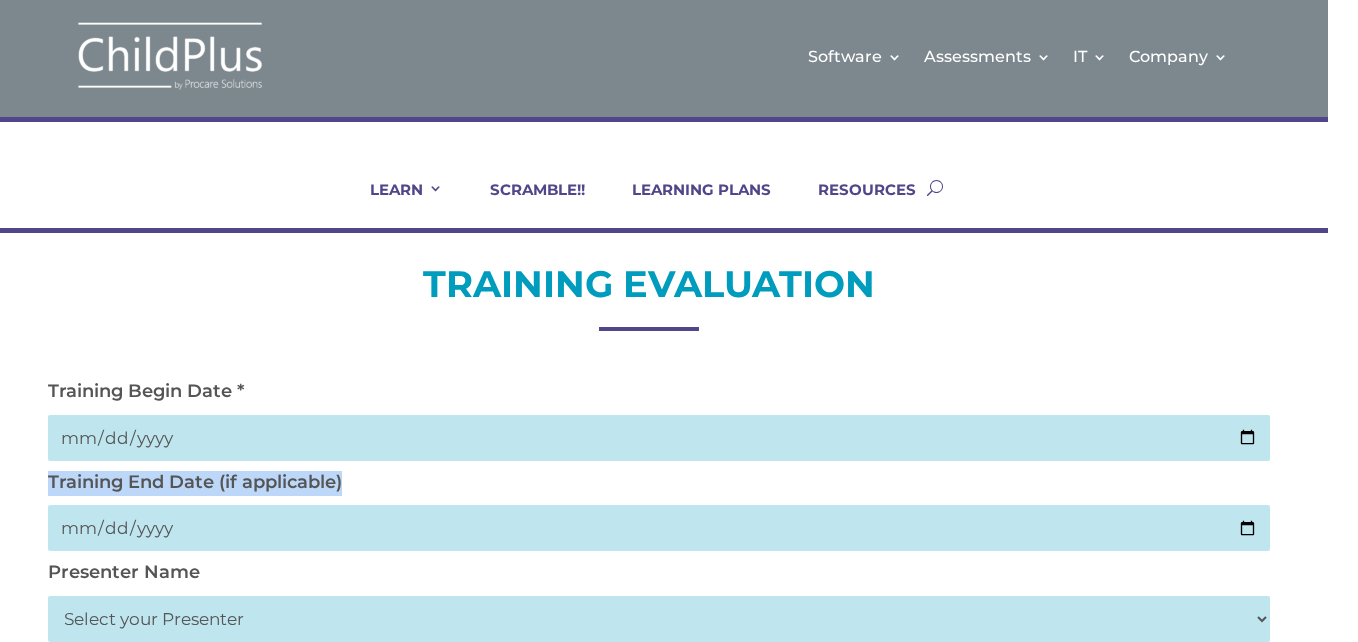 select on "Hicks, Tynisa" 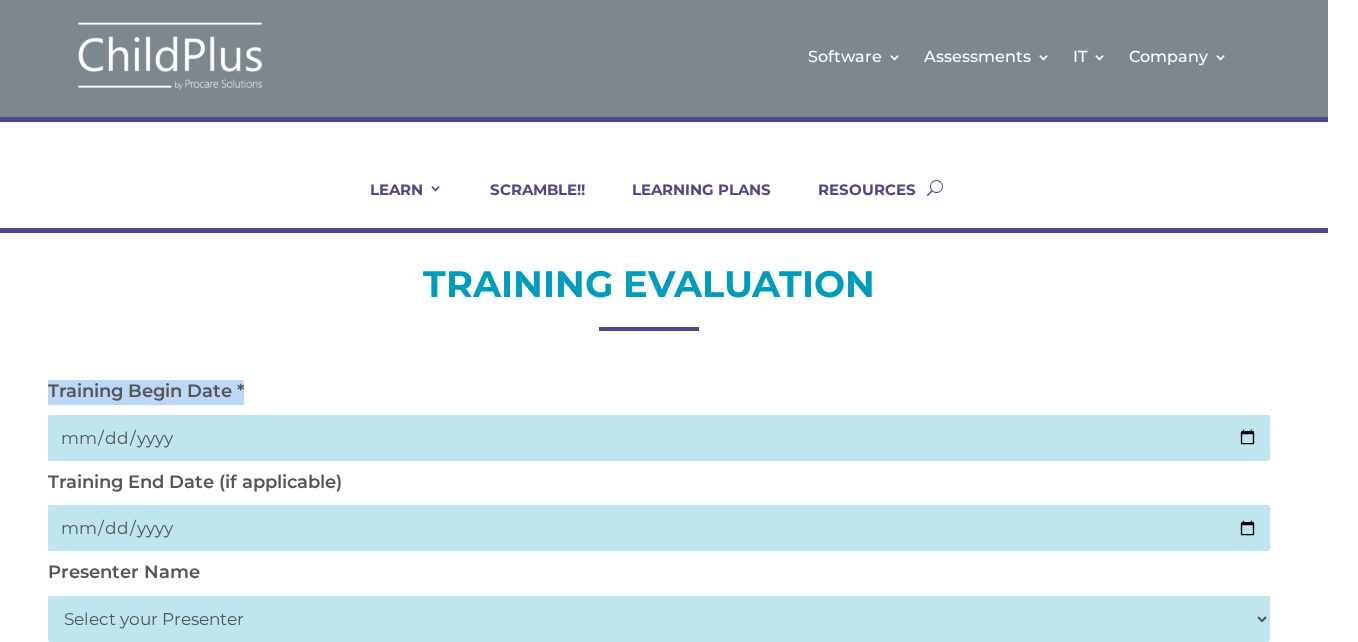 drag, startPoint x: 1357, startPoint y: 352, endPoint x: 1361, endPoint y: 424, distance: 72.11102 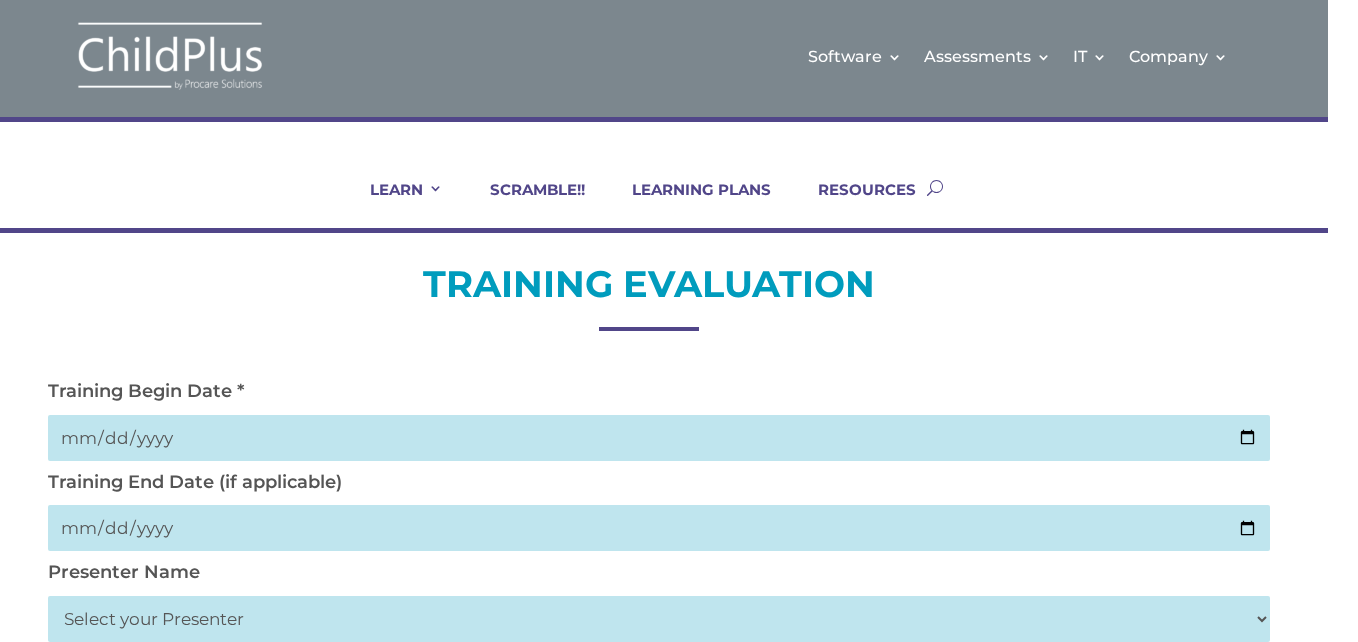 drag, startPoint x: 1361, startPoint y: 424, endPoint x: 1165, endPoint y: 284, distance: 240.86511 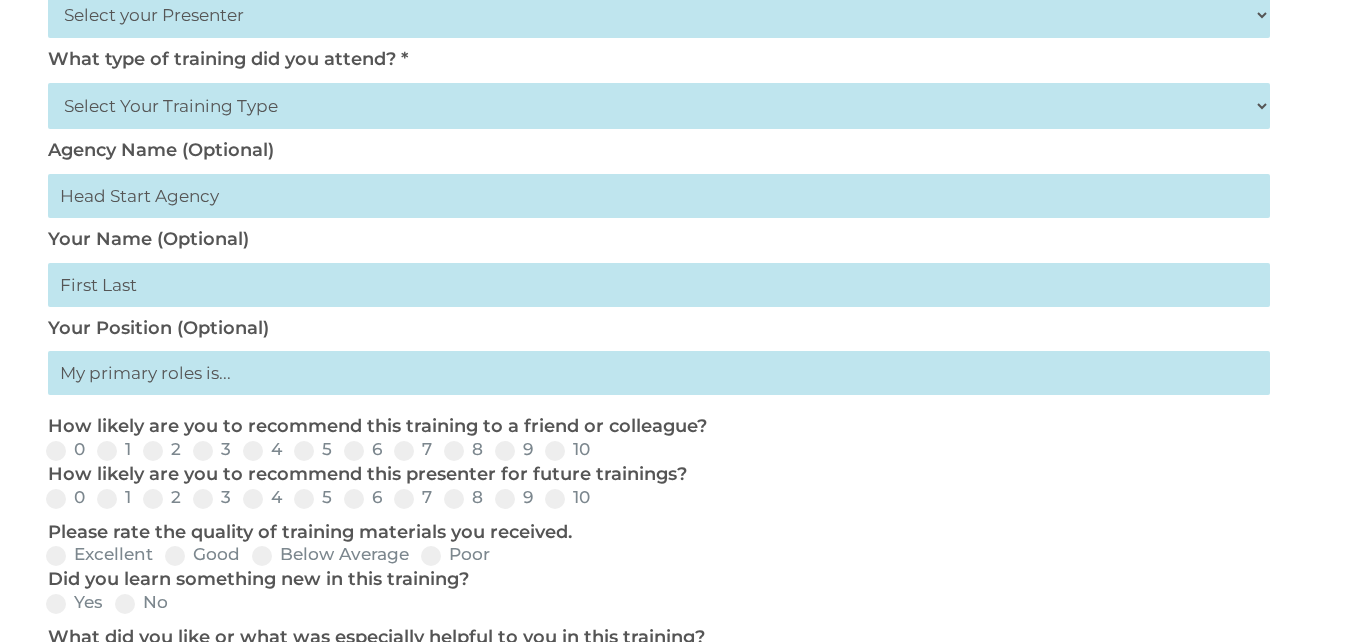 scroll, scrollTop: 654, scrollLeft: 0, axis: vertical 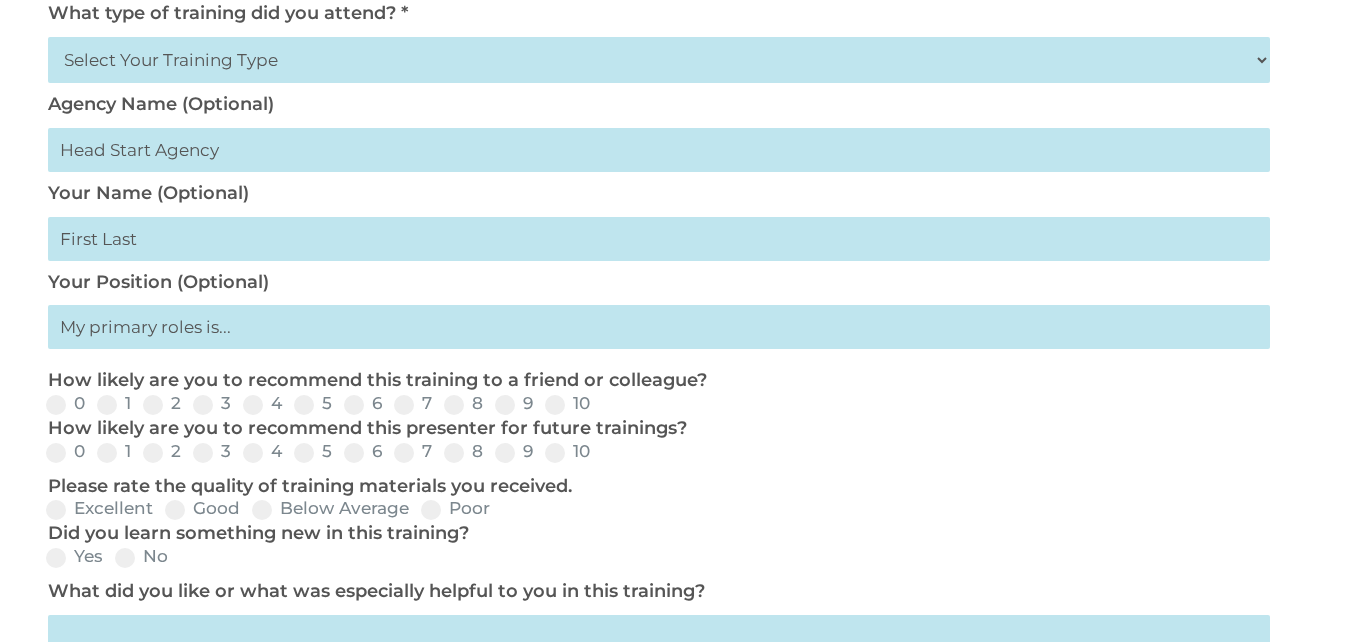 click on "Select Your Training Type
On-site (at your agency)
Virtual Visit
Live Group Webinar" at bounding box center [659, 60] 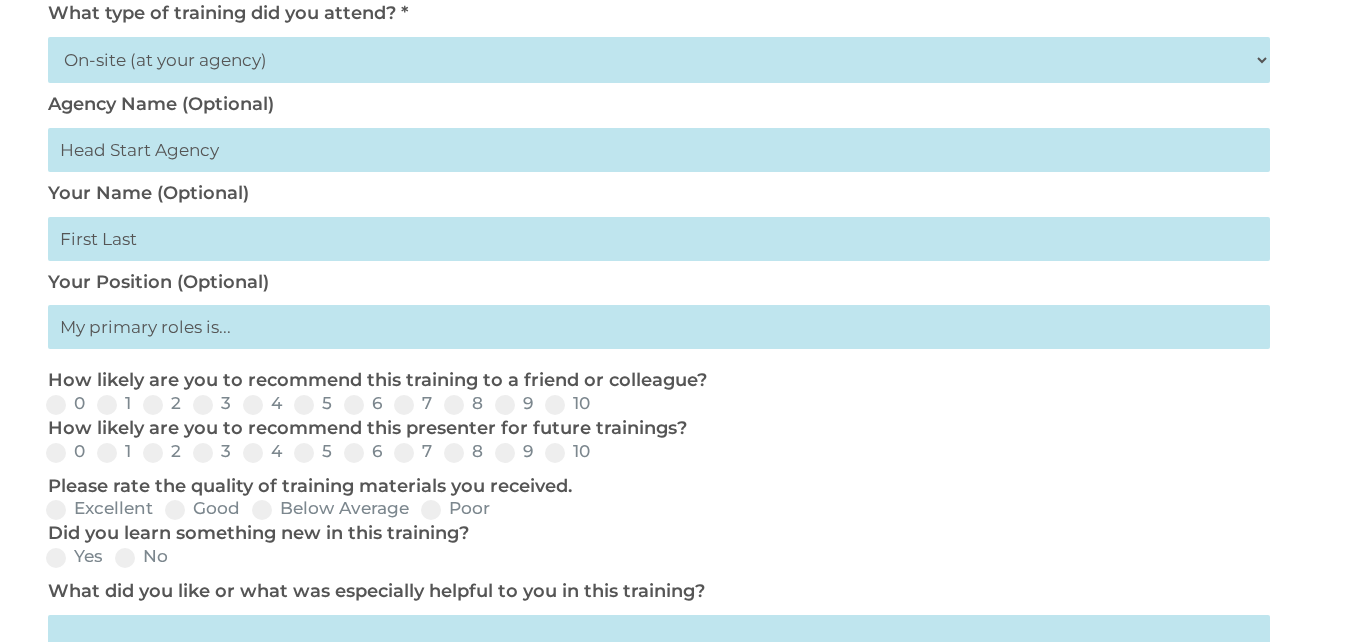 click at bounding box center [659, 239] 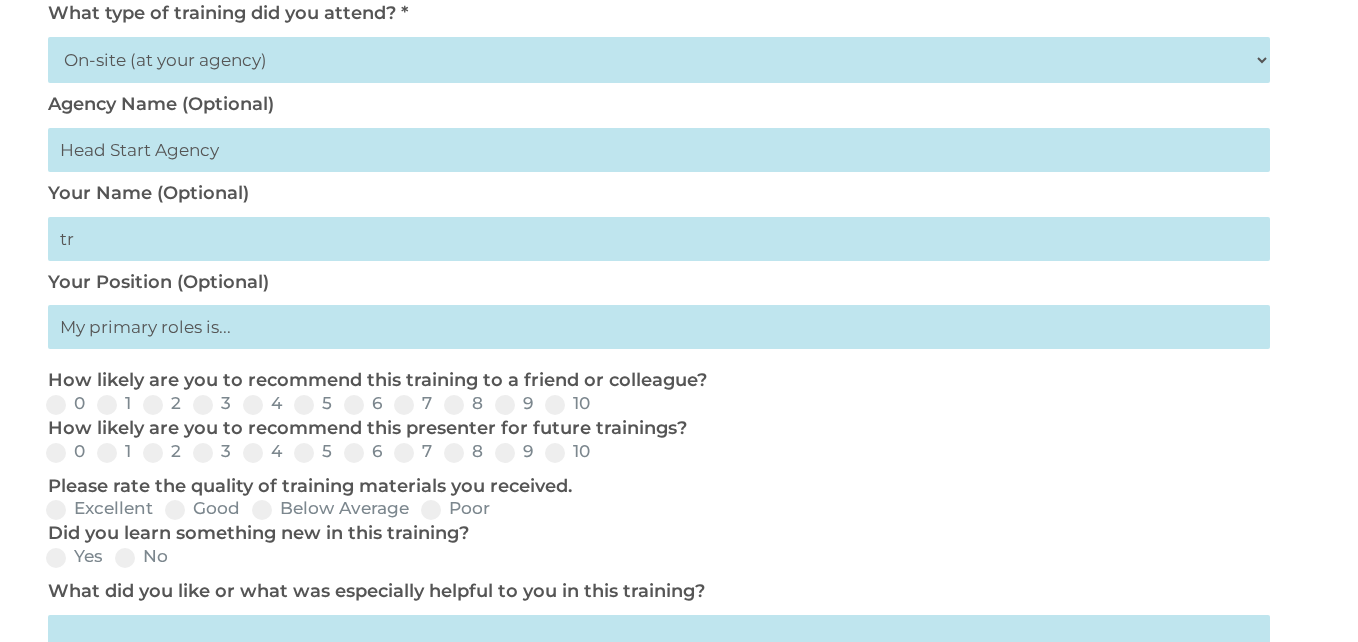 type on "t" 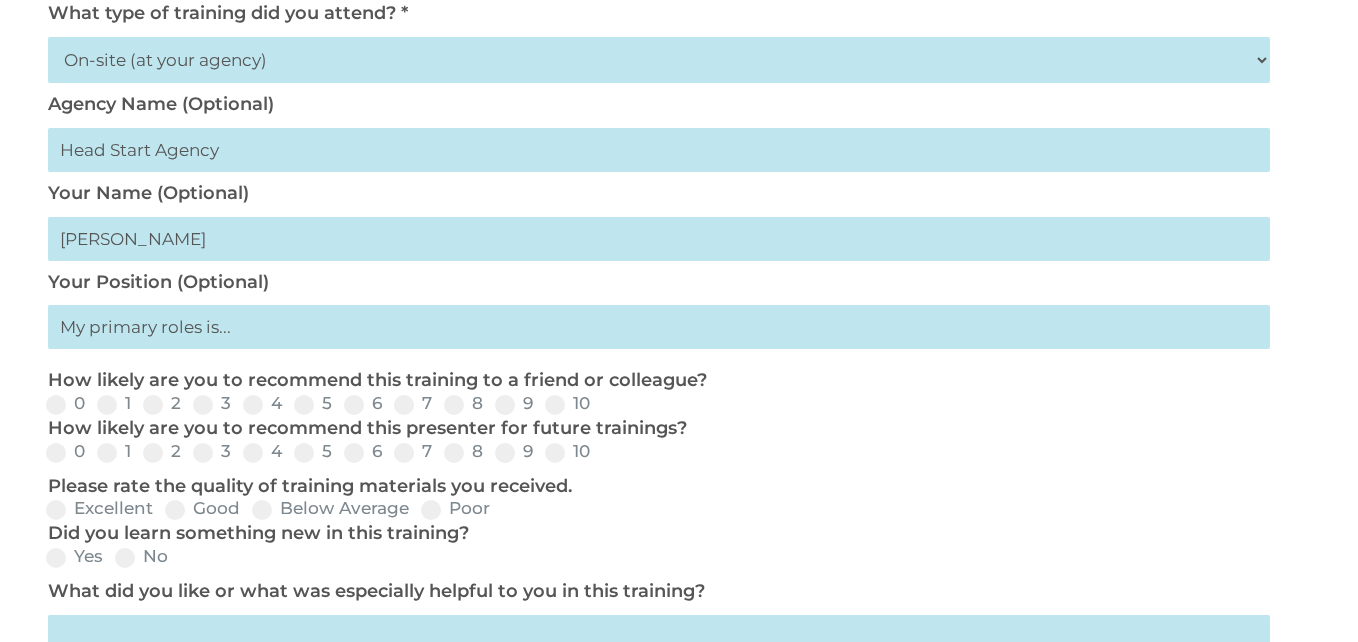 type on "Tracey Upshaw" 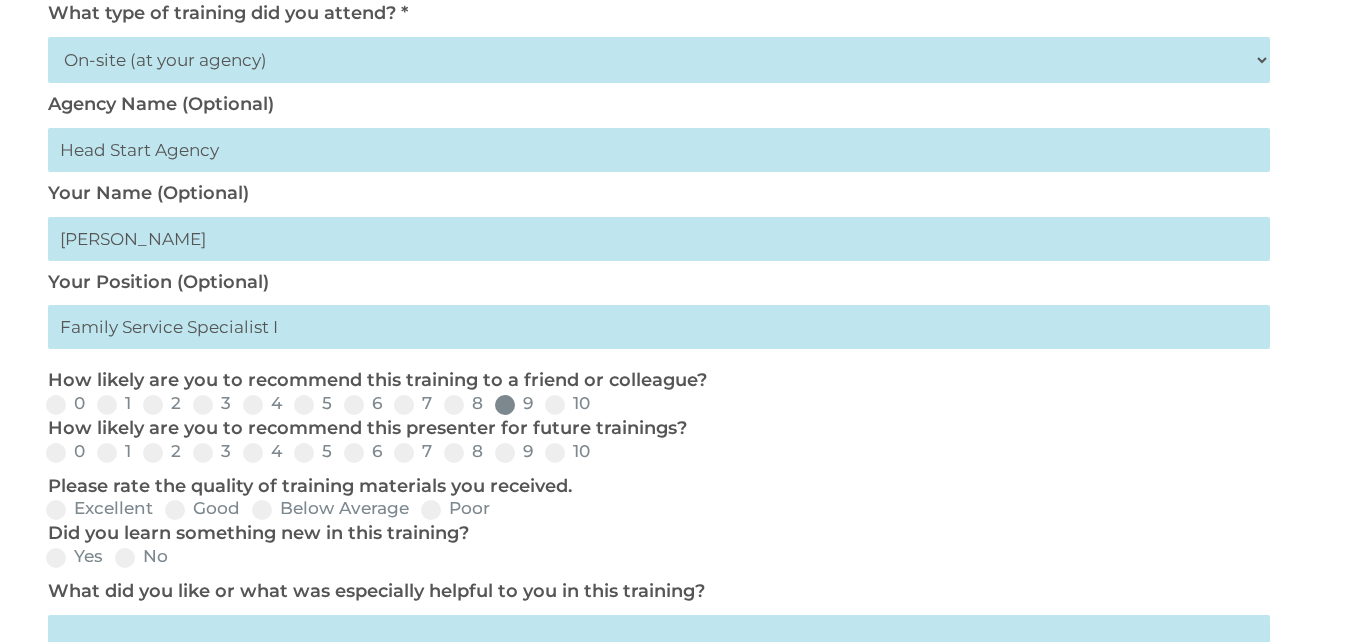 type on "Family Service Specialist I" 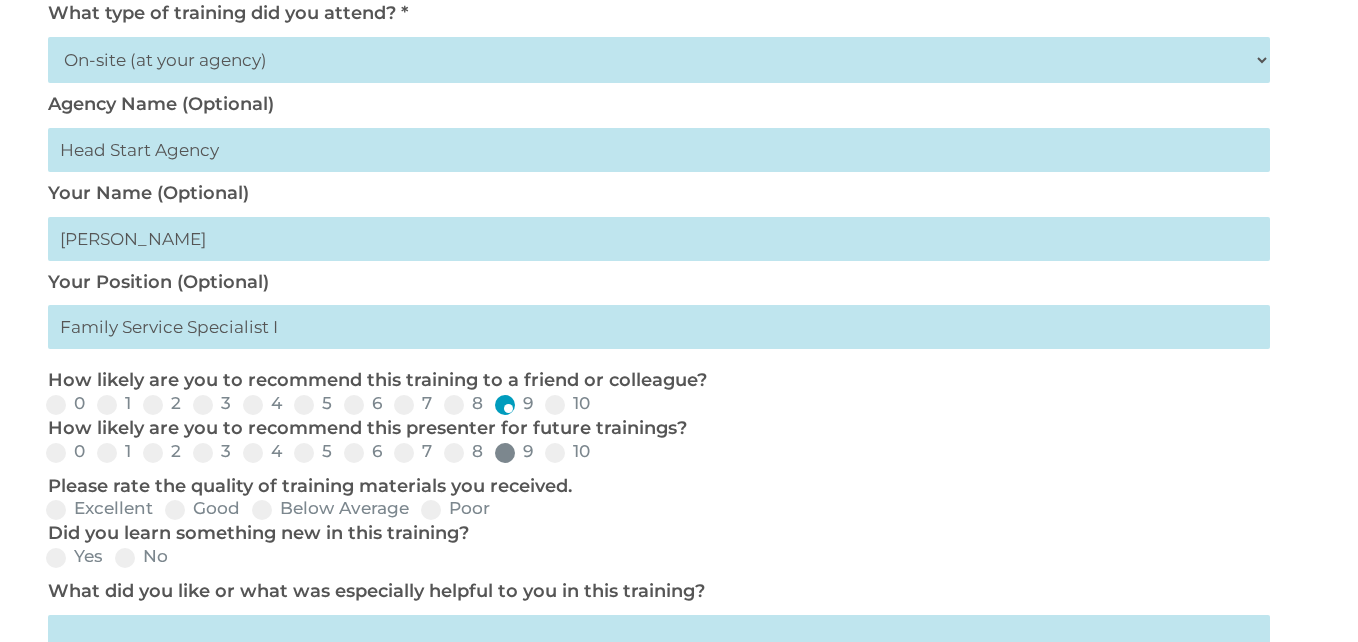 click at bounding box center (505, 453) 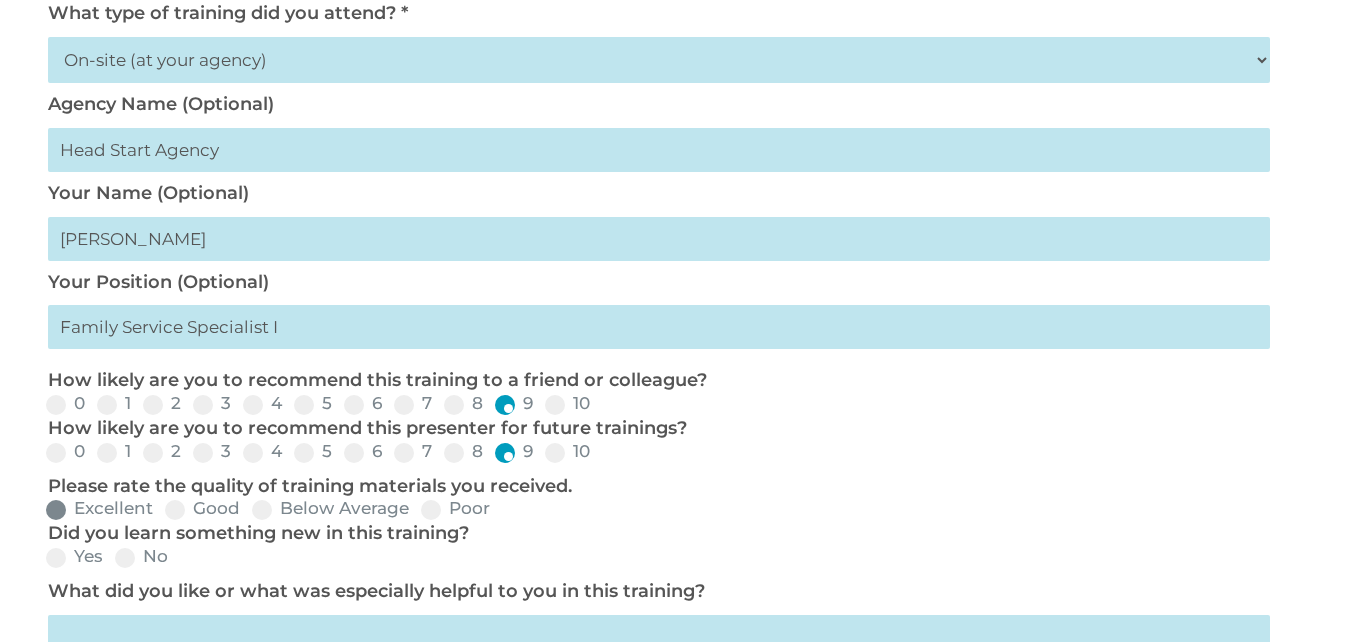 click at bounding box center (56, 510) 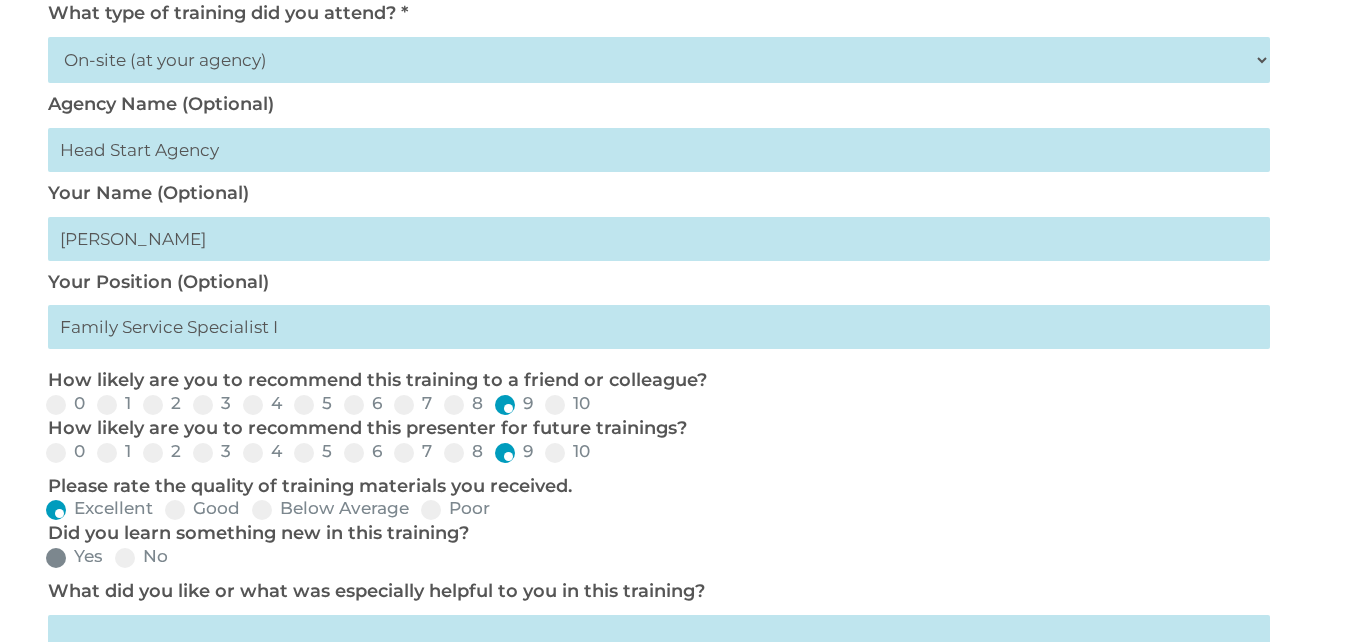 click at bounding box center [56, 558] 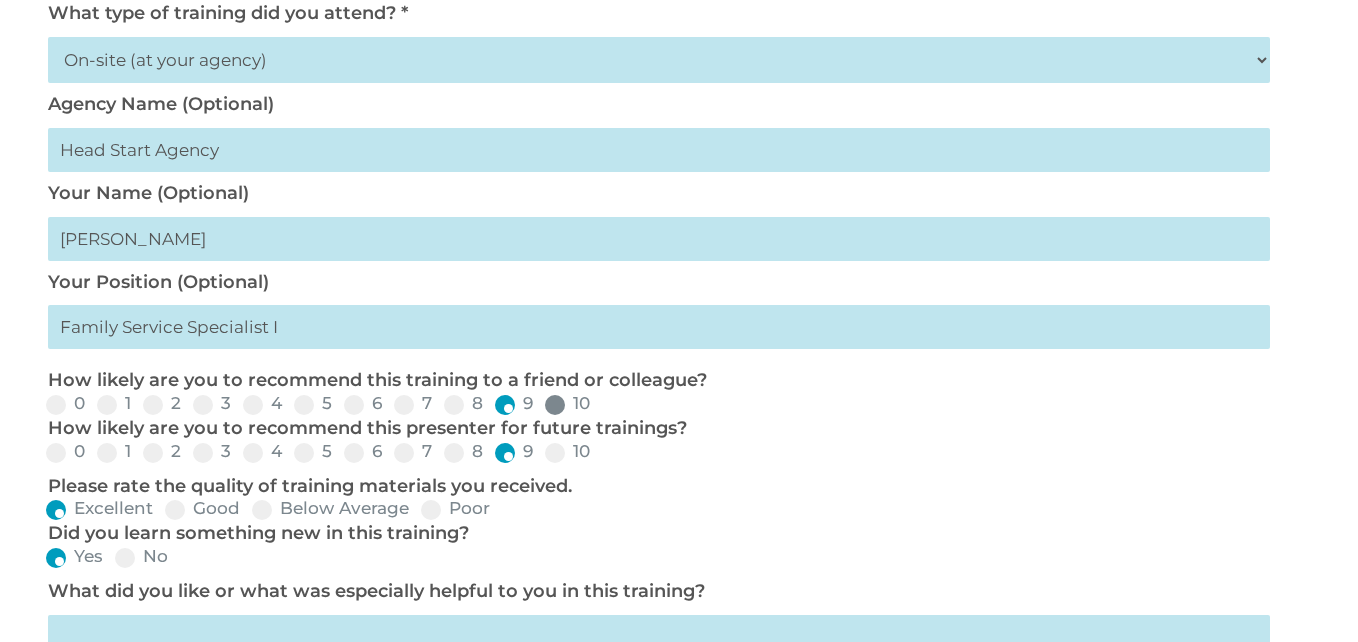 click at bounding box center (555, 405) 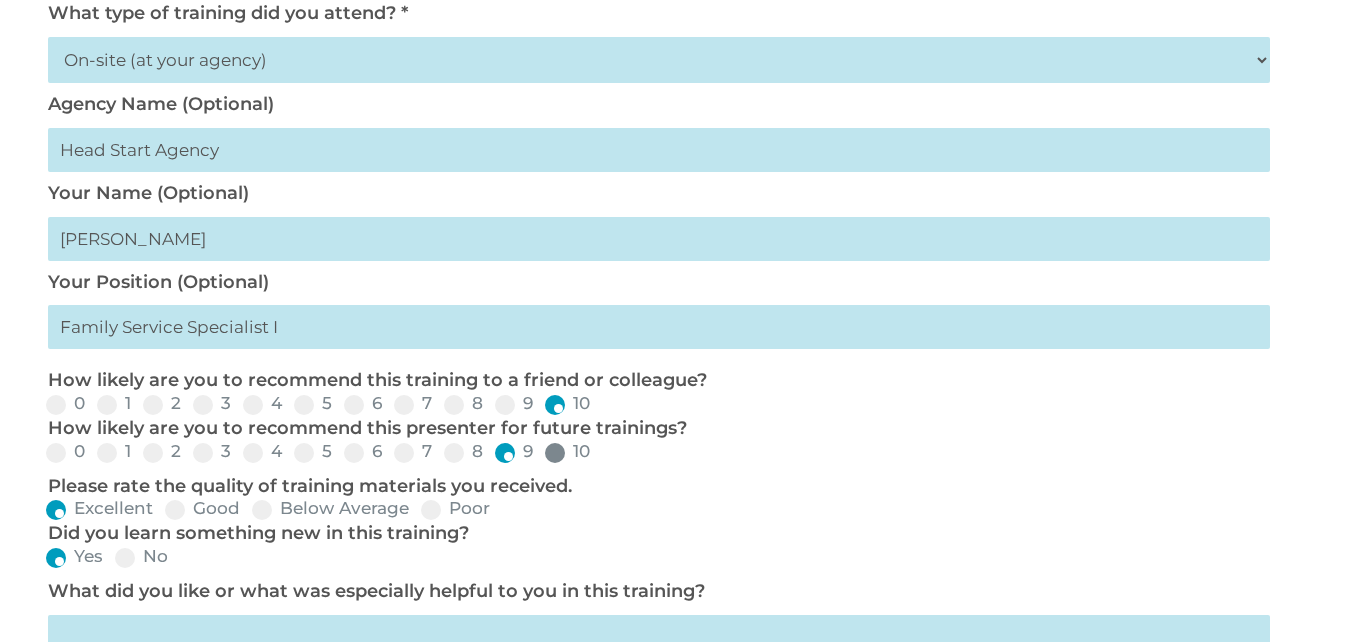 click at bounding box center (555, 453) 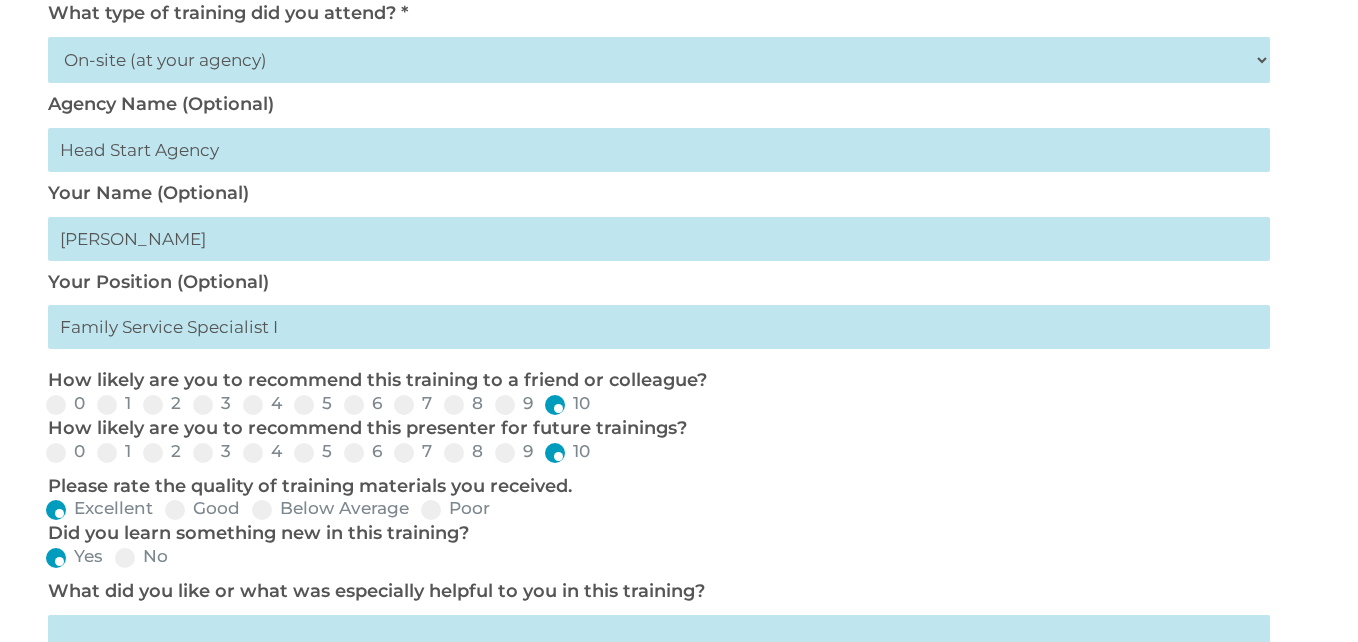 click on "0" at bounding box center [101, 459] 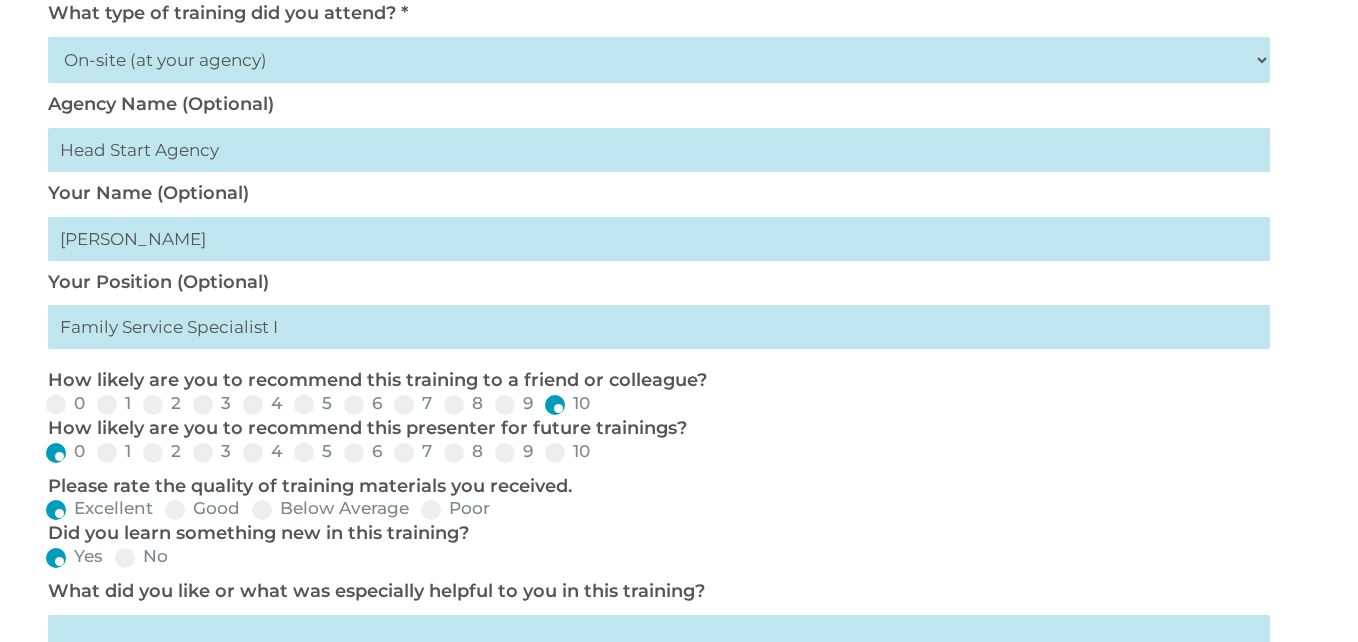 click on "1" at bounding box center (147, 459) 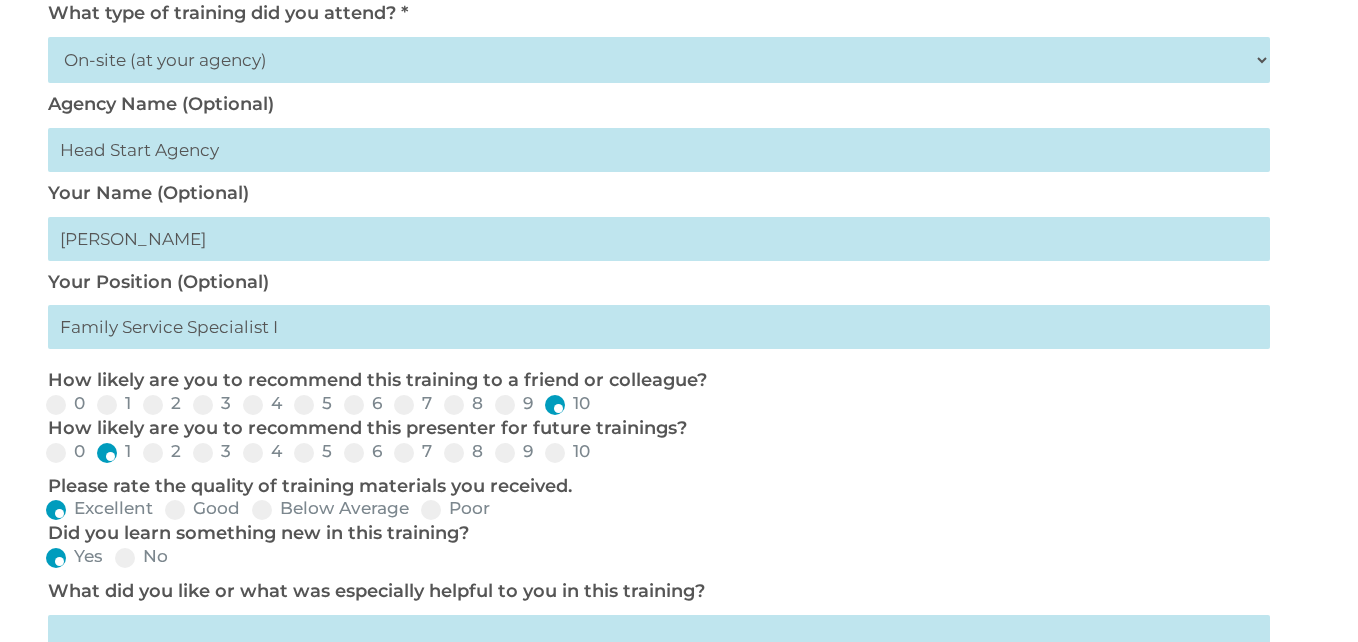 click on "2" at bounding box center [197, 459] 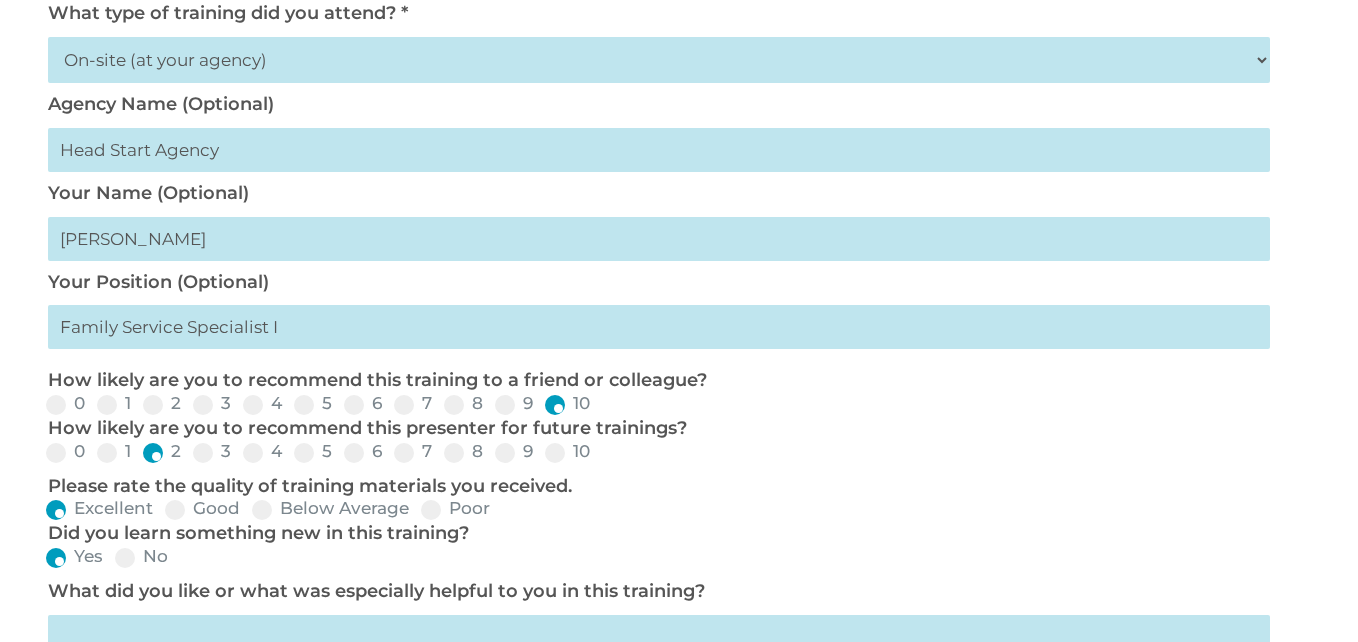 click on "3" at bounding box center (247, 459) 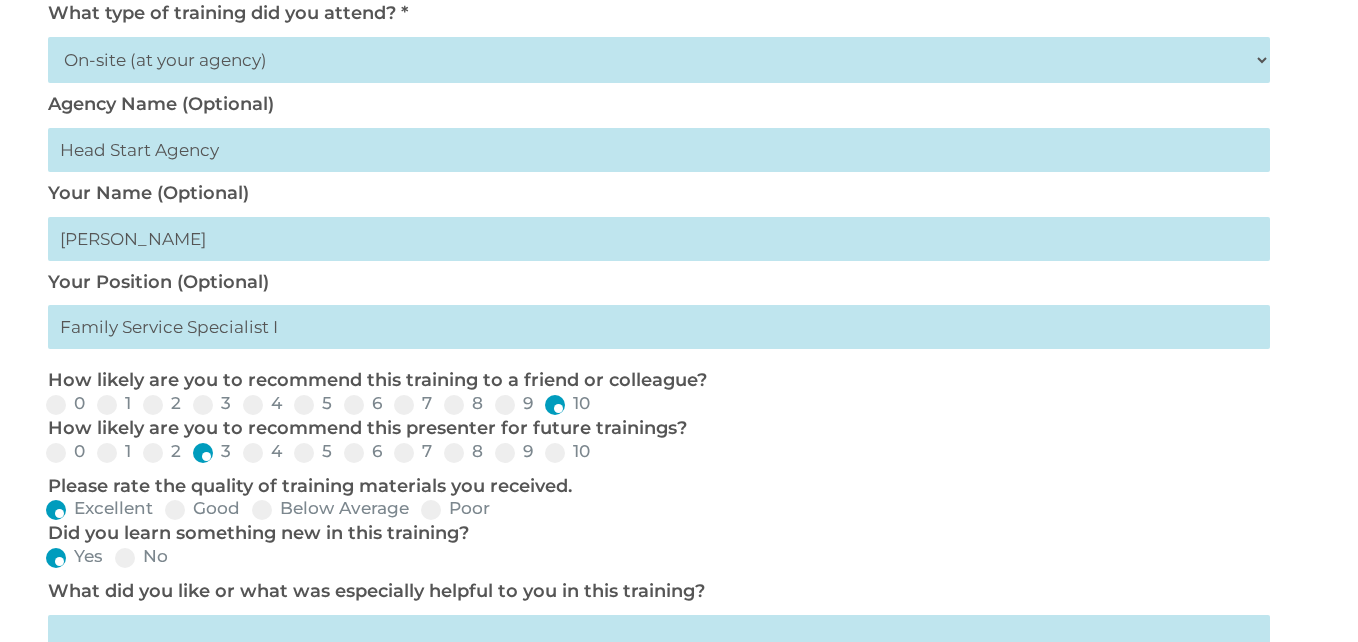 click on "4" at bounding box center [298, 459] 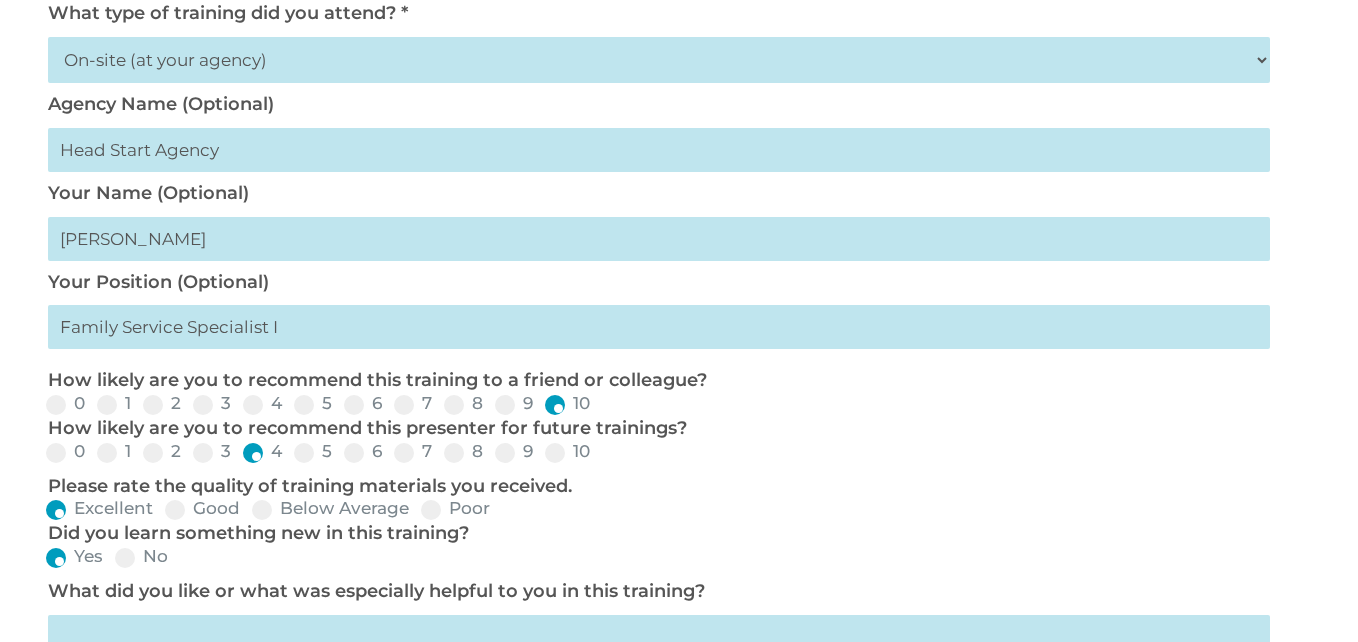 click on "5" at bounding box center (348, 459) 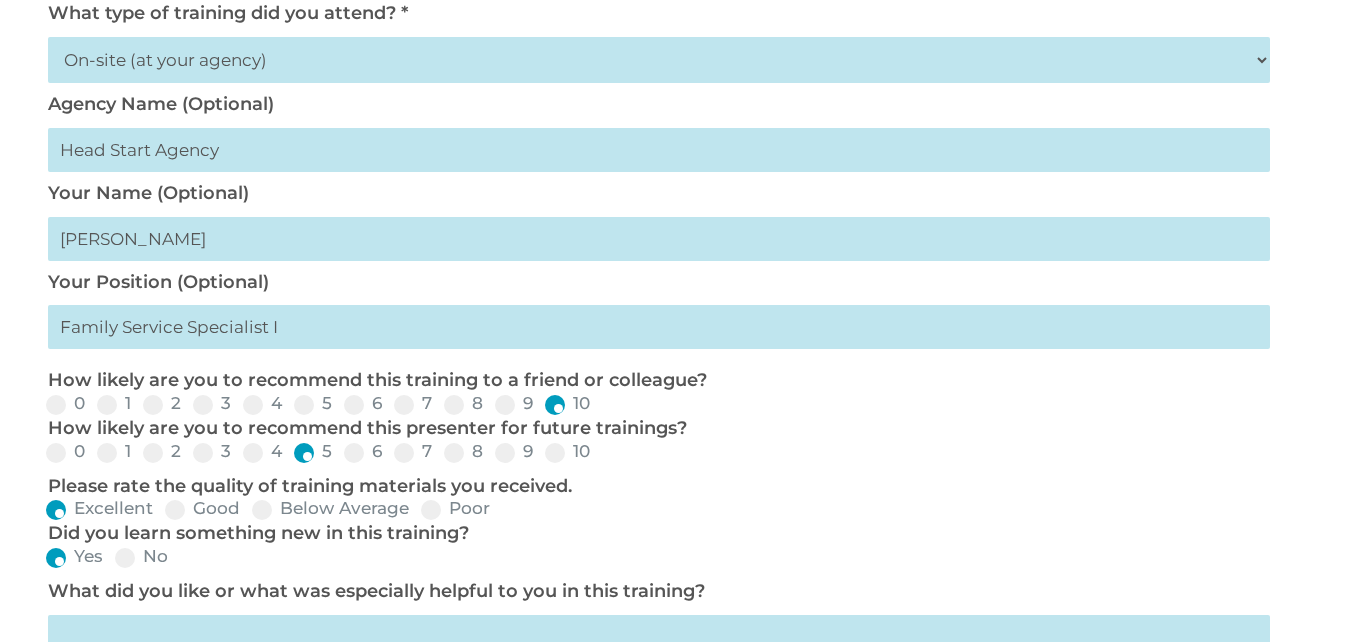 click on "6" at bounding box center (398, 459) 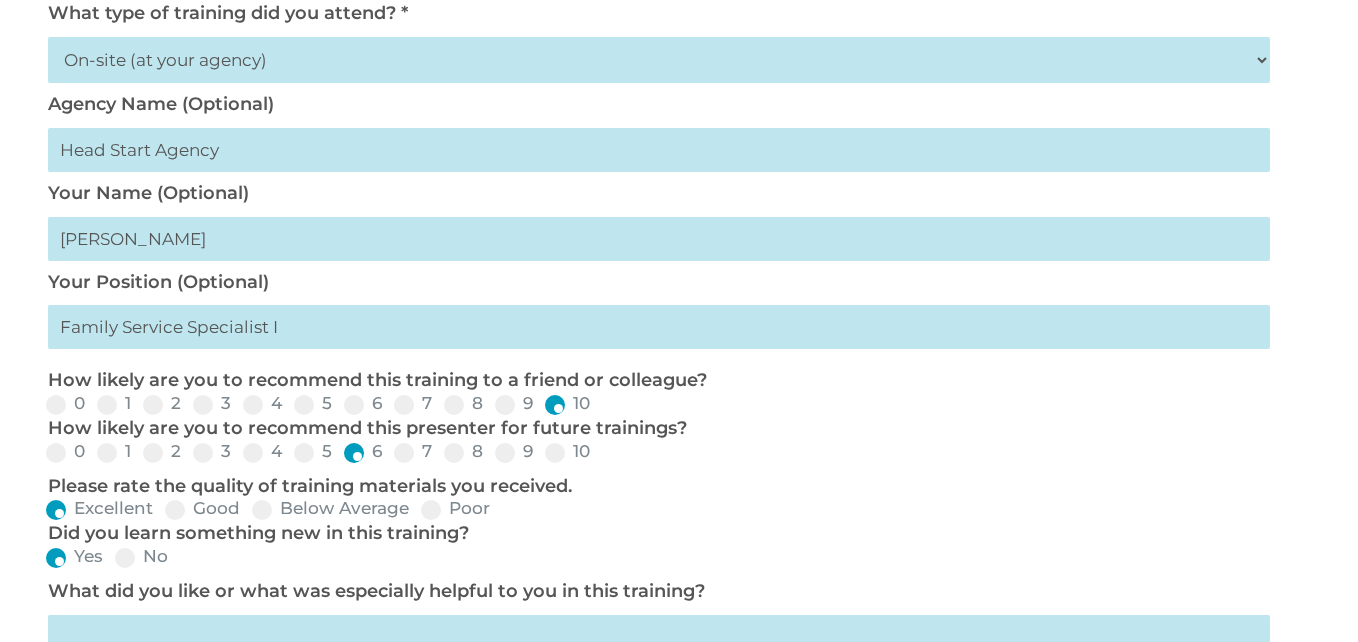 click on "7" at bounding box center (448, 459) 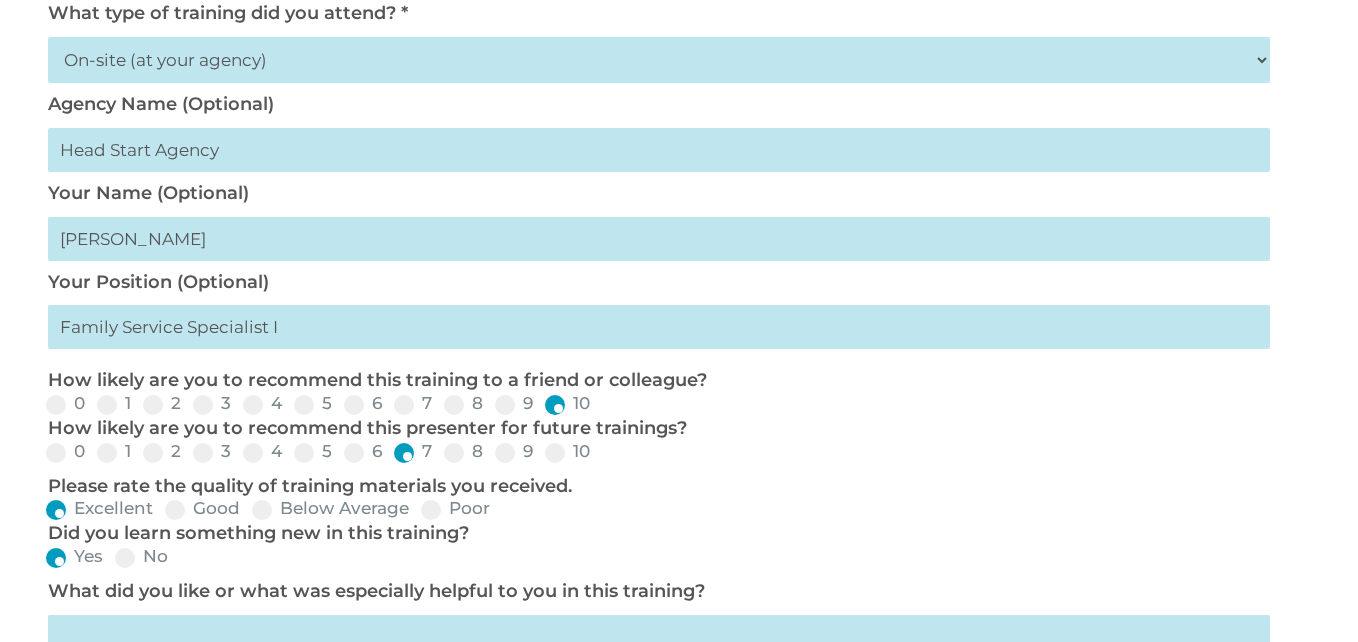 click on "8" at bounding box center [499, 459] 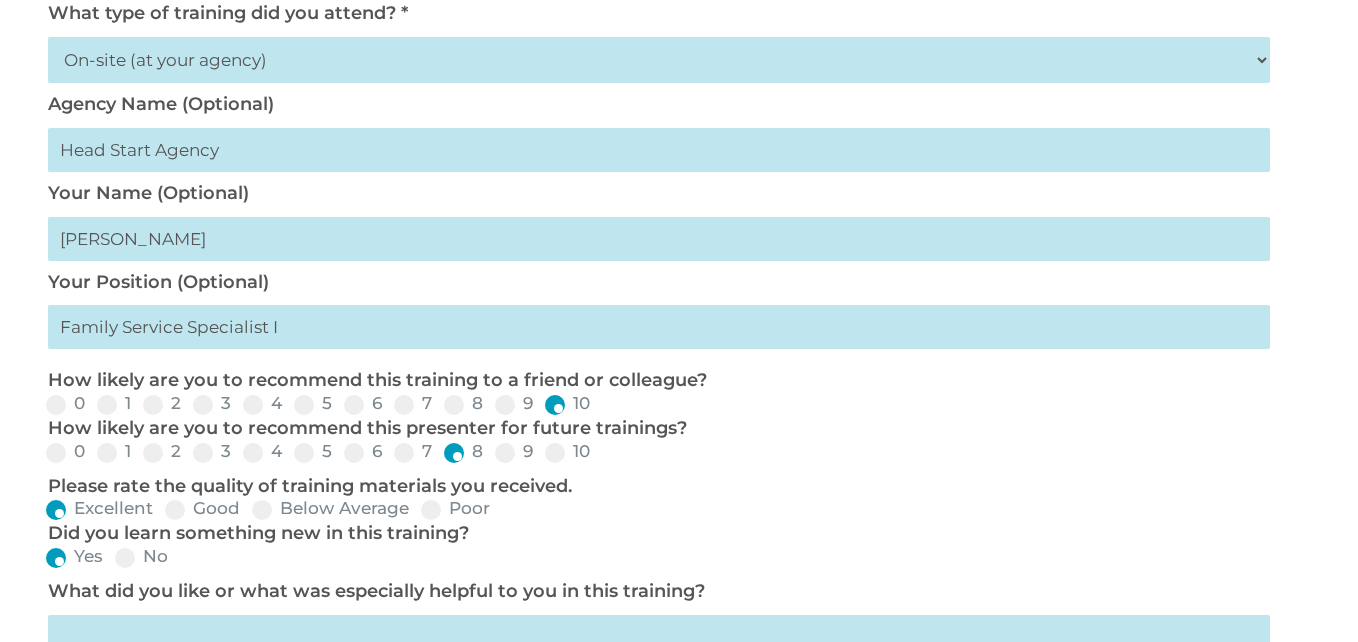click on "9" at bounding box center [549, 459] 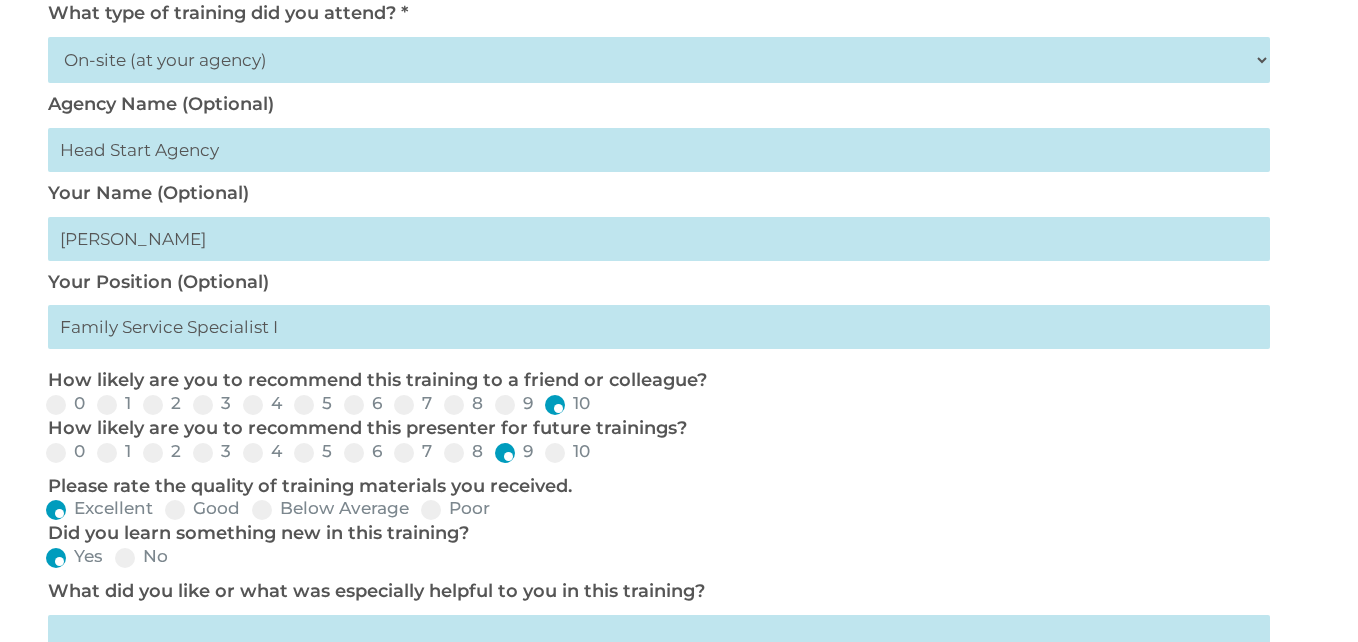 click on "10" at bounding box center (606, 459) 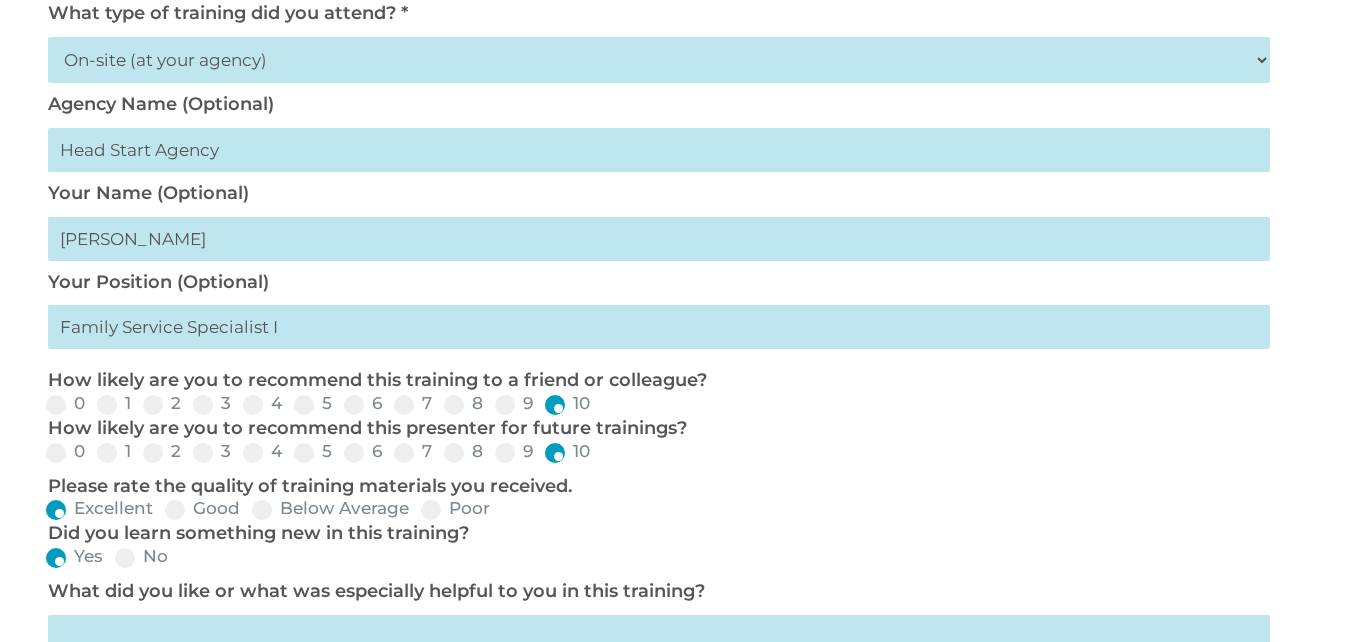 click on "0" at bounding box center (101, 459) 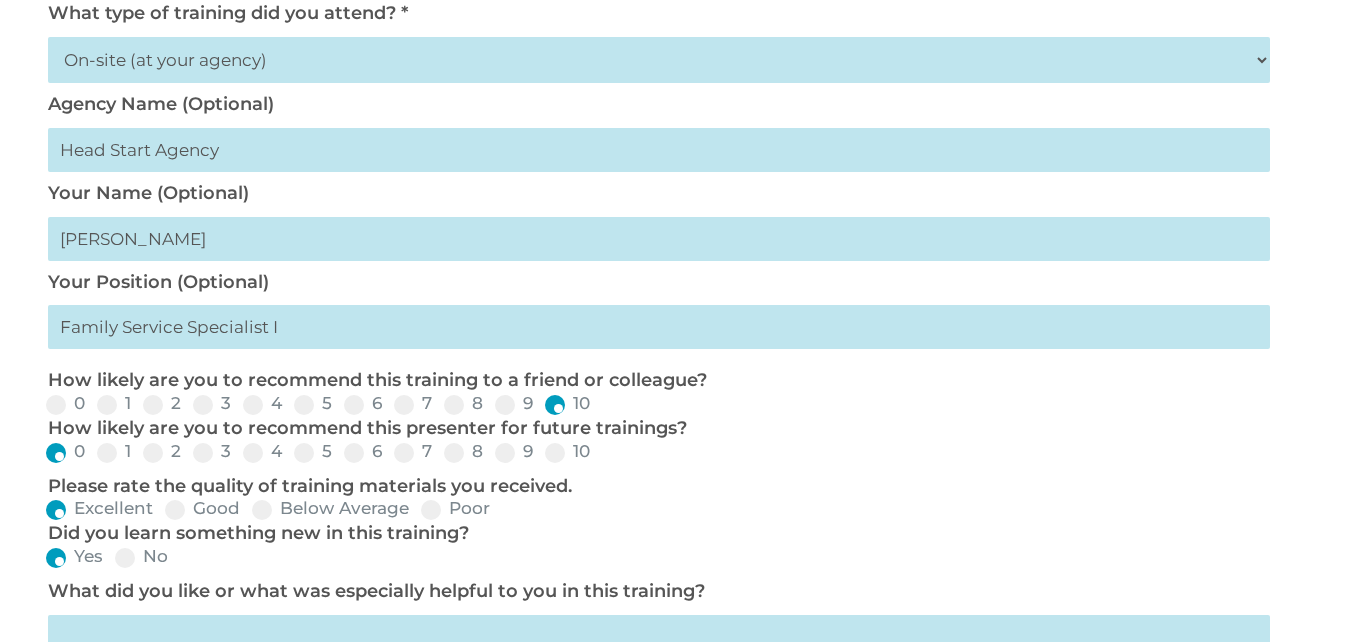 click on "1" at bounding box center [147, 459] 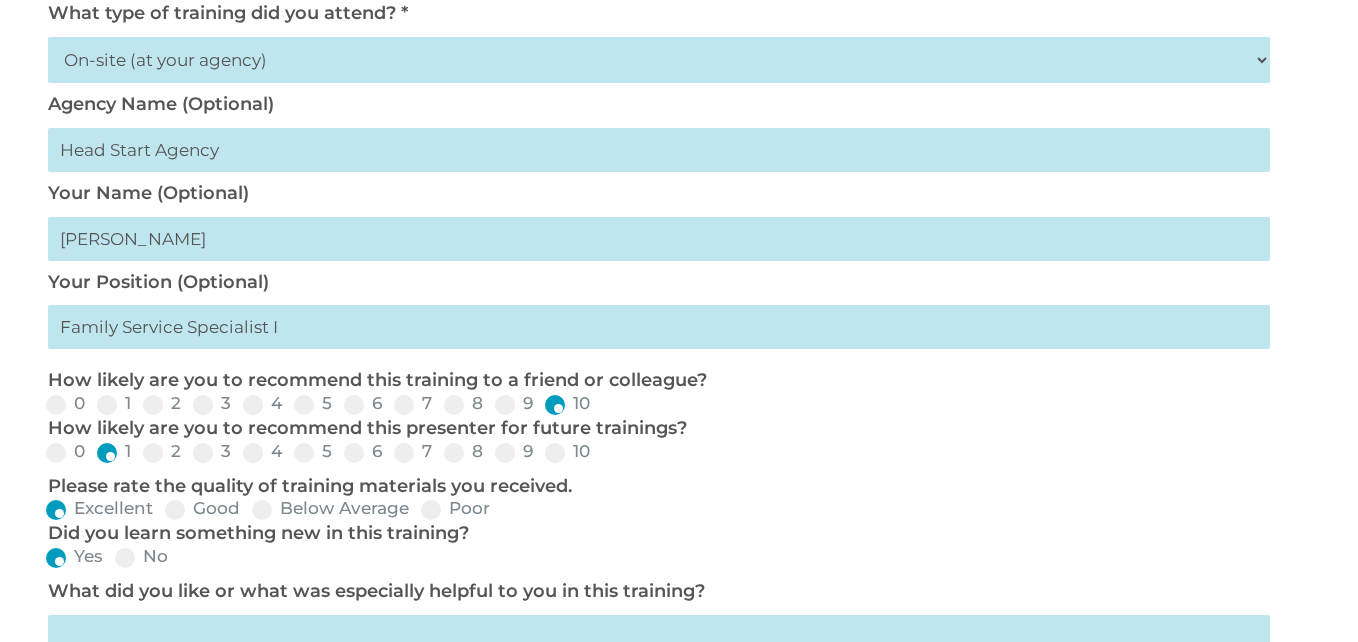click on "2" at bounding box center [197, 459] 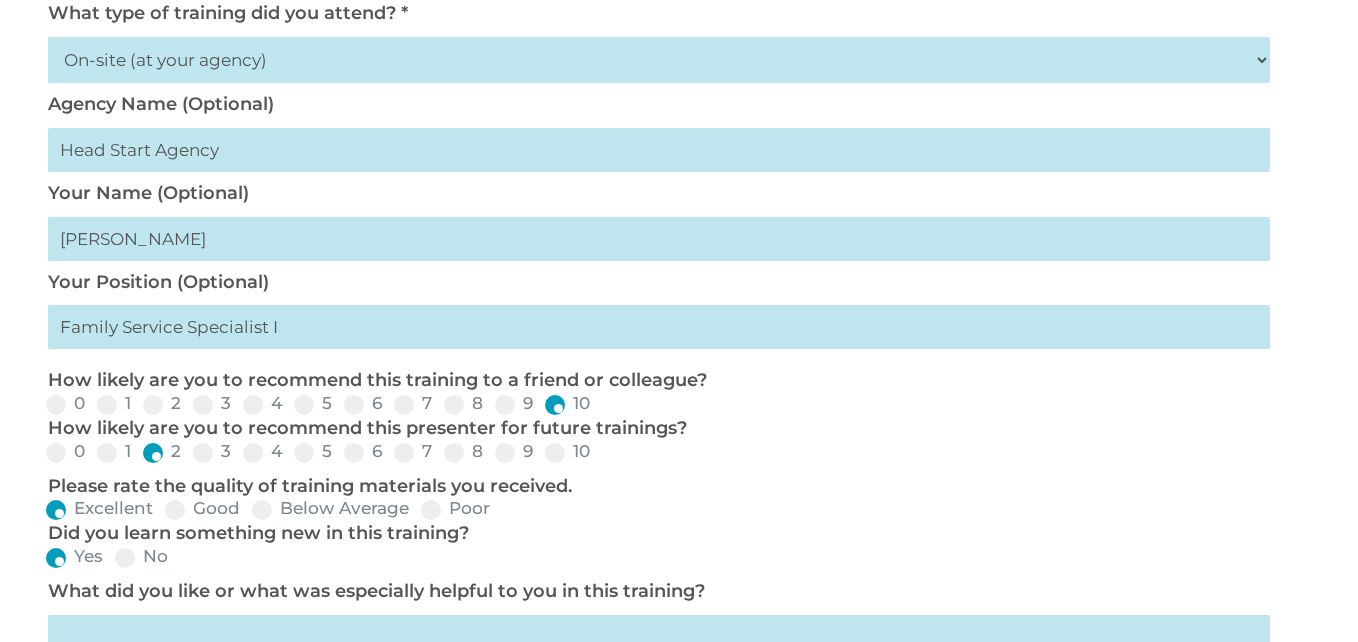 click on "What did you like or what was especially helpful to you in this training?" at bounding box center [649, 678] 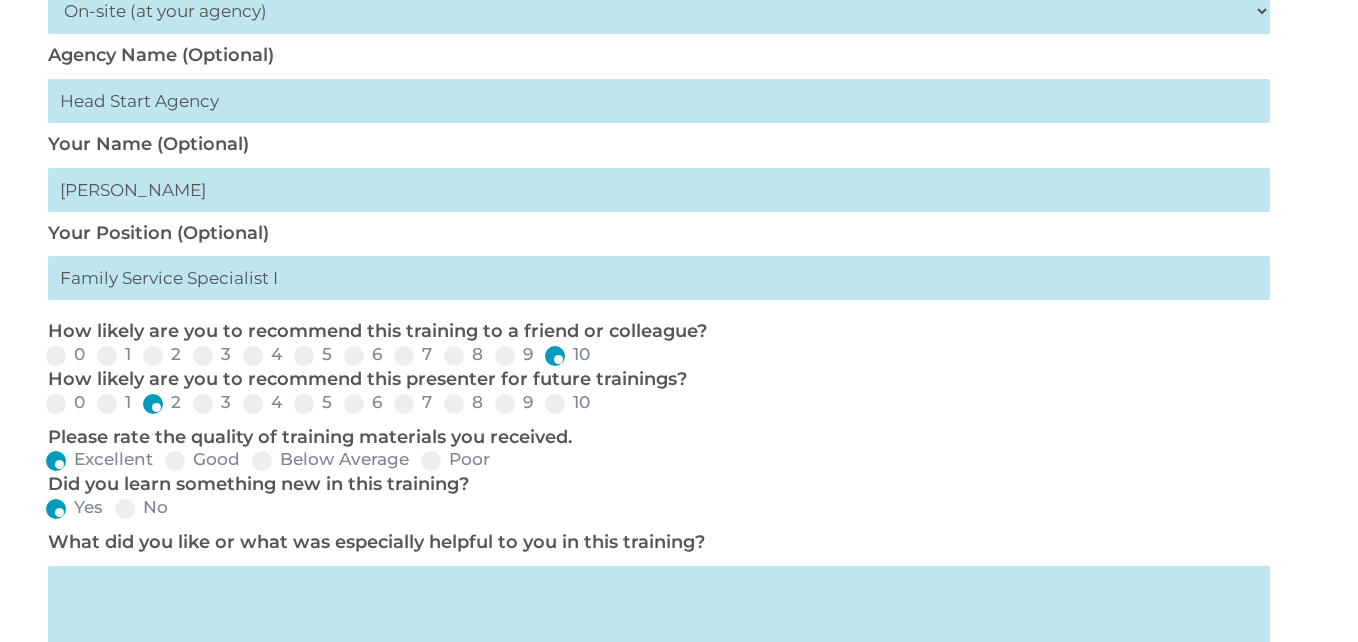 scroll, scrollTop: 704, scrollLeft: 0, axis: vertical 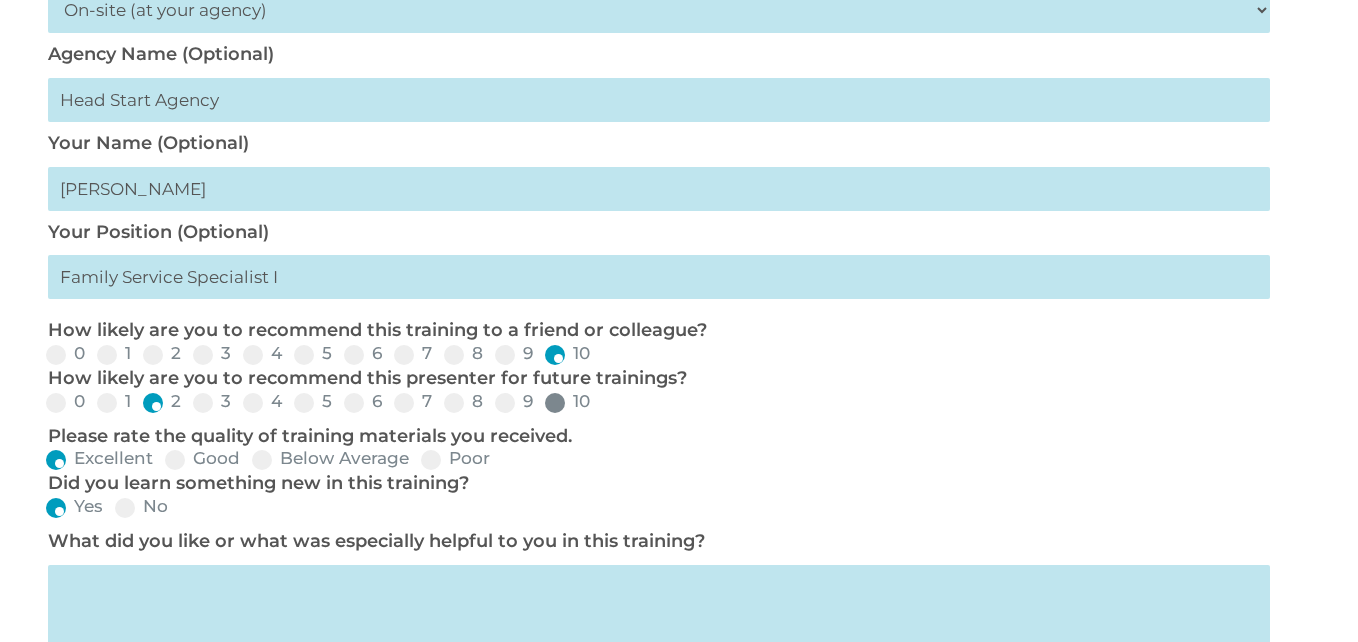 click at bounding box center [555, 403] 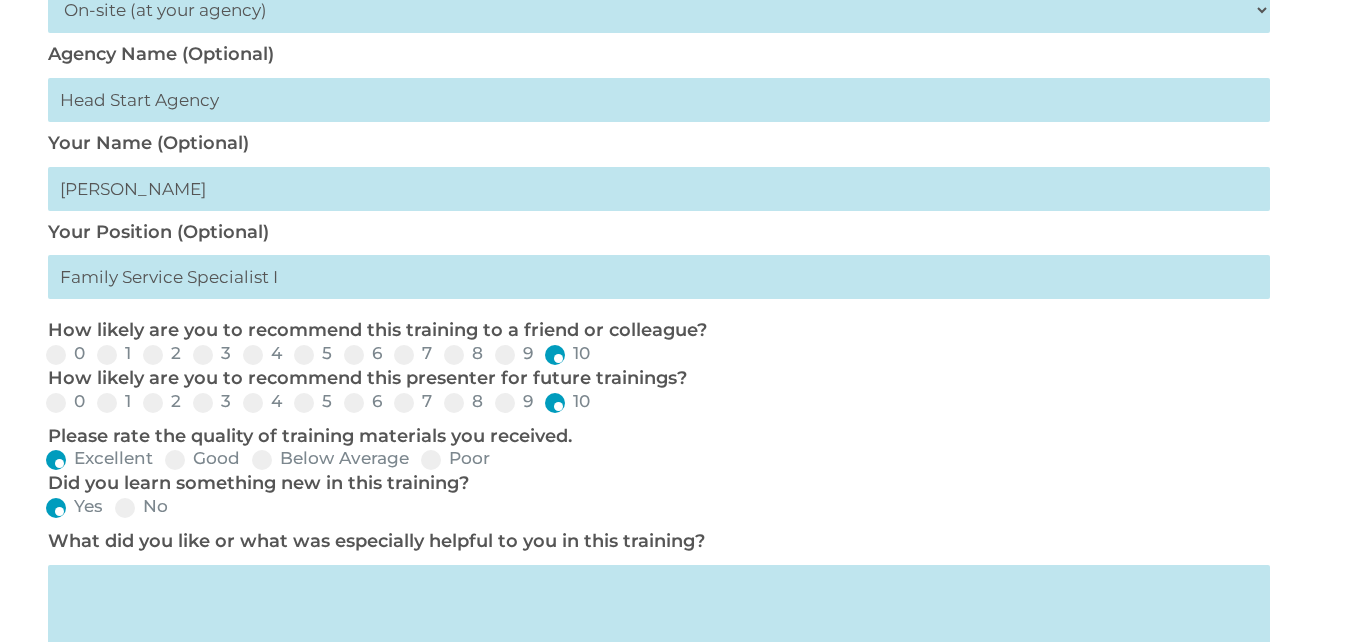 click on "0" at bounding box center (101, 409) 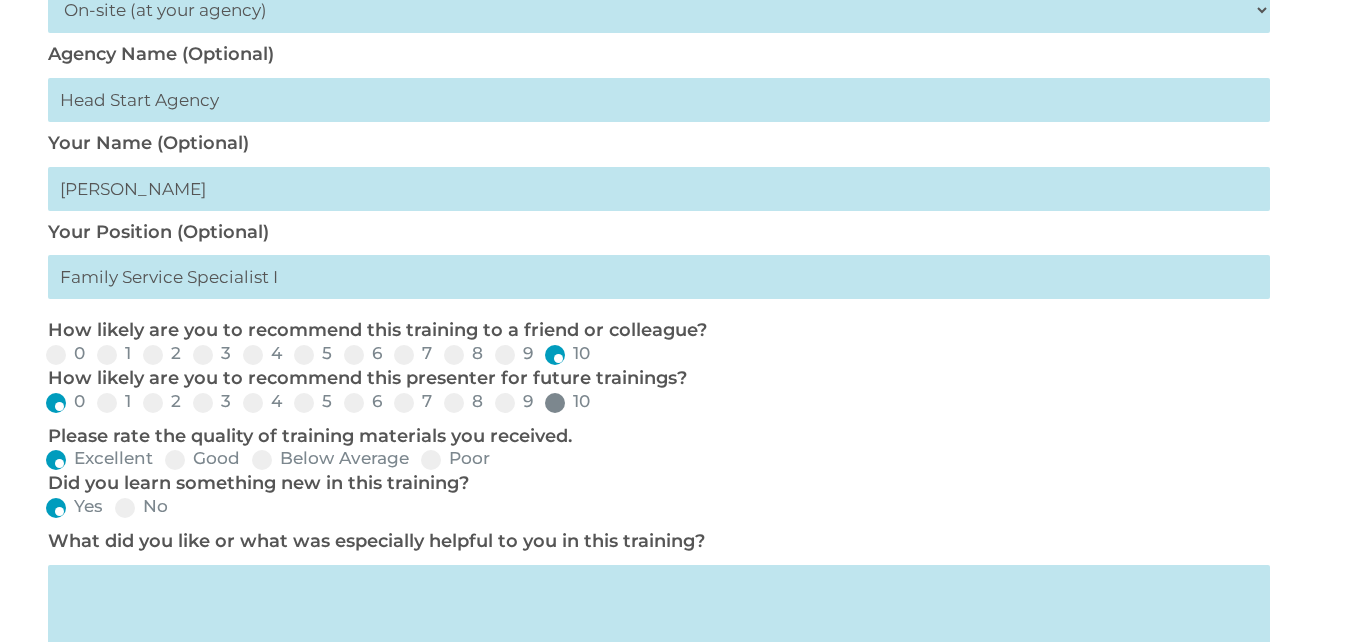 click at bounding box center [555, 403] 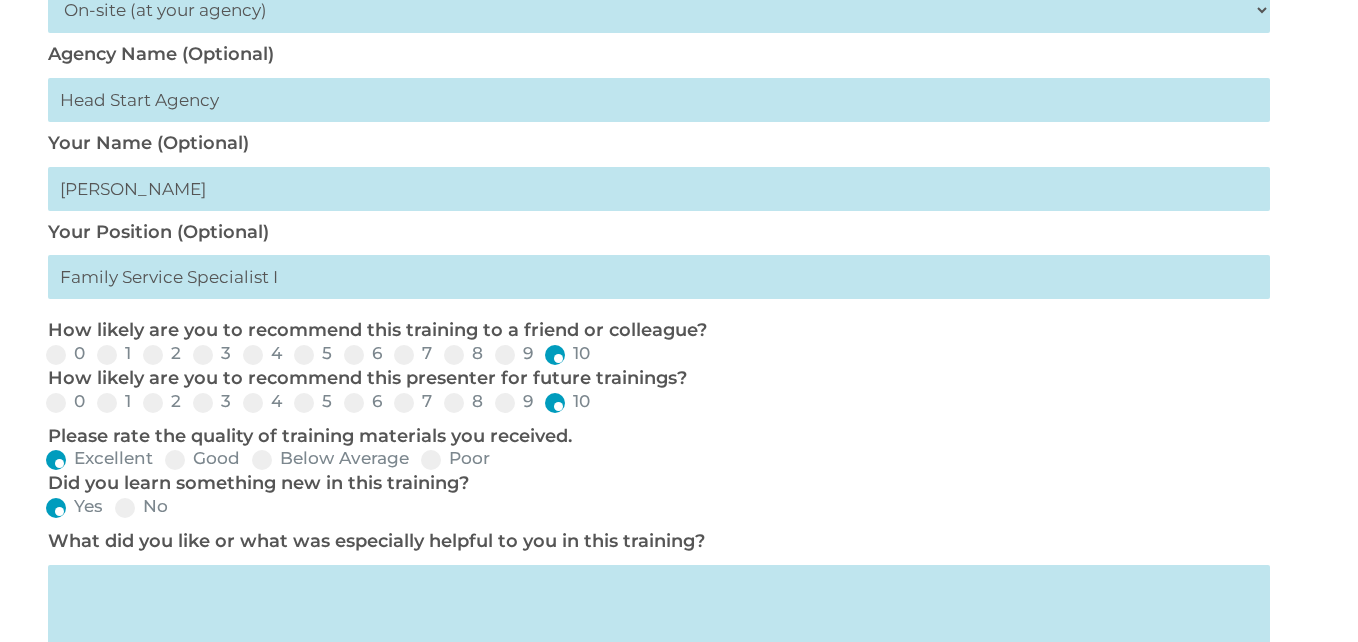 click at bounding box center [659, 637] 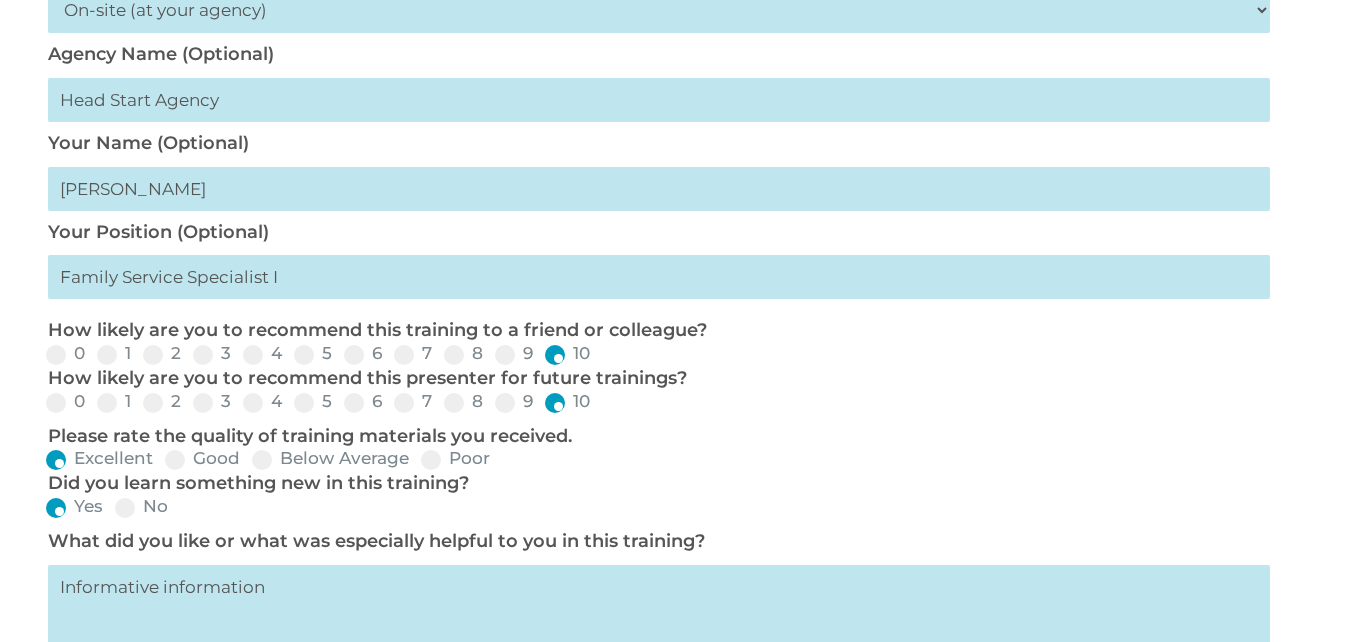 click on "Informative information" at bounding box center [659, 637] 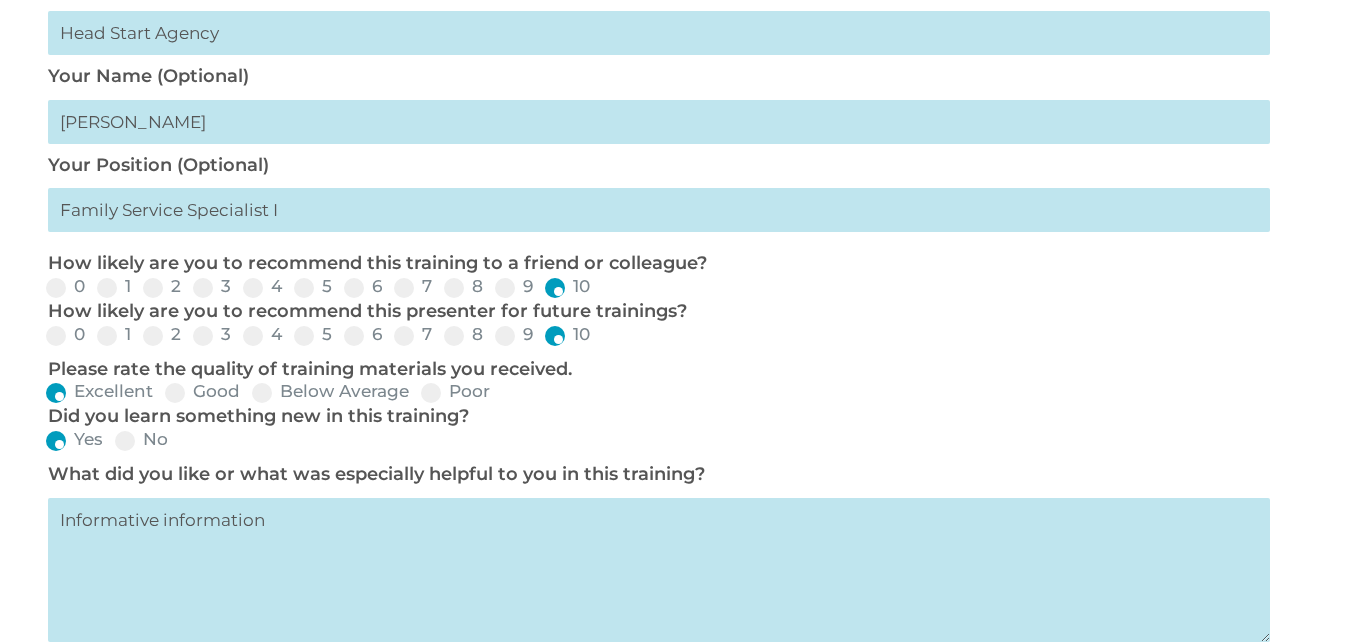 scroll, scrollTop: 228, scrollLeft: 0, axis: vertical 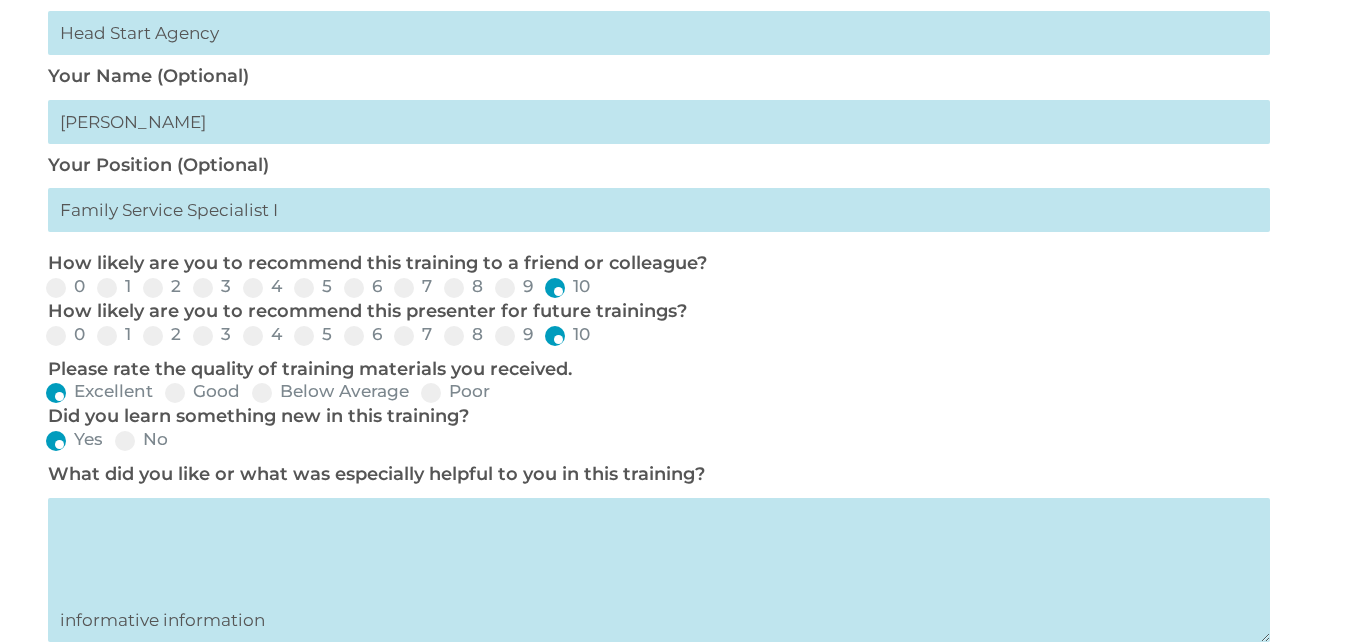 type on "Informative information
informative information" 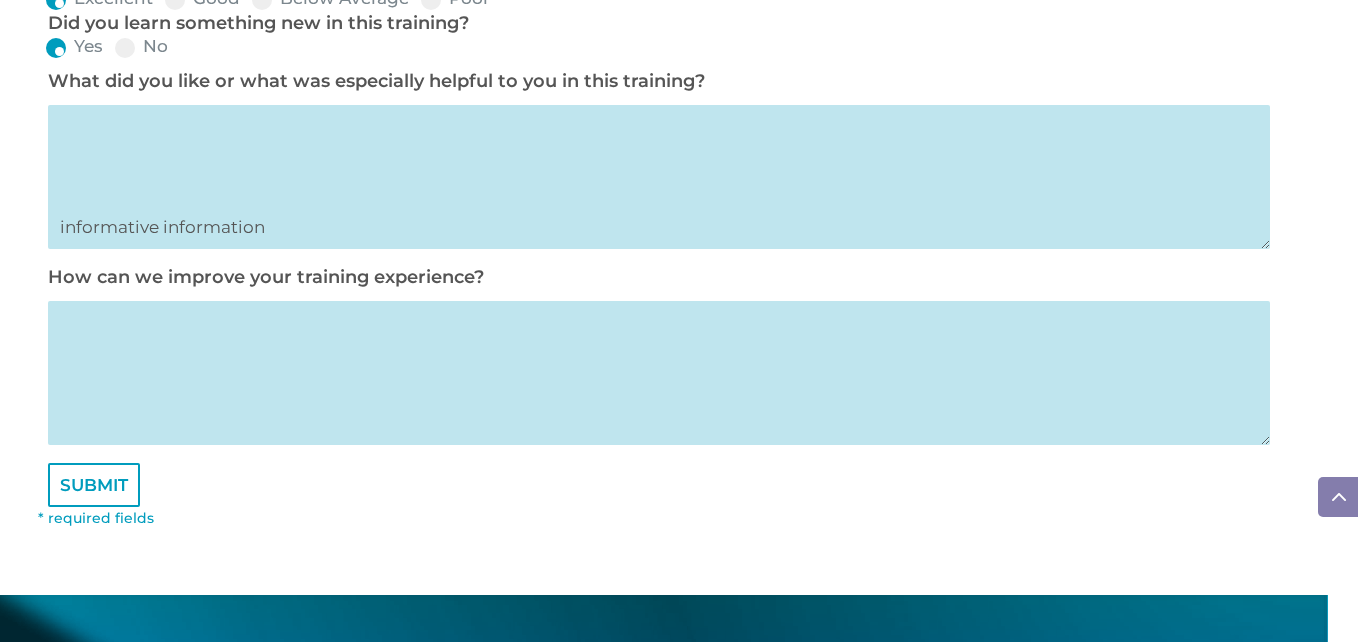 scroll, scrollTop: 1171, scrollLeft: 0, axis: vertical 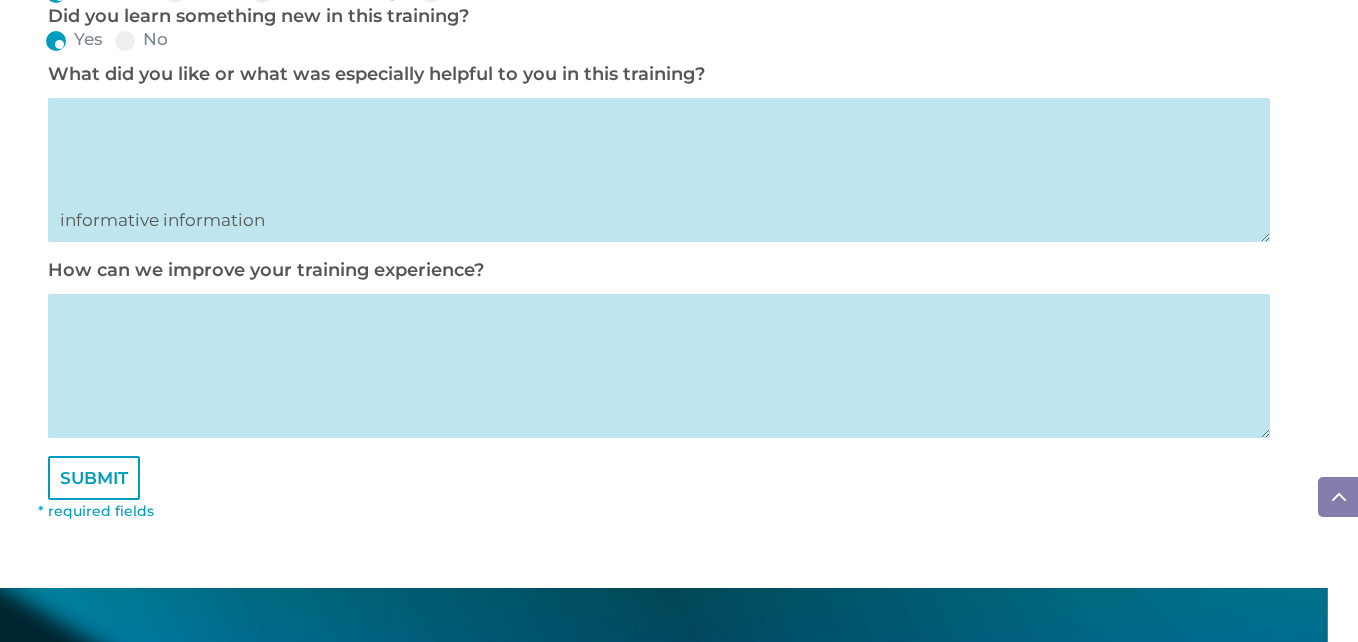 click at bounding box center [659, 366] 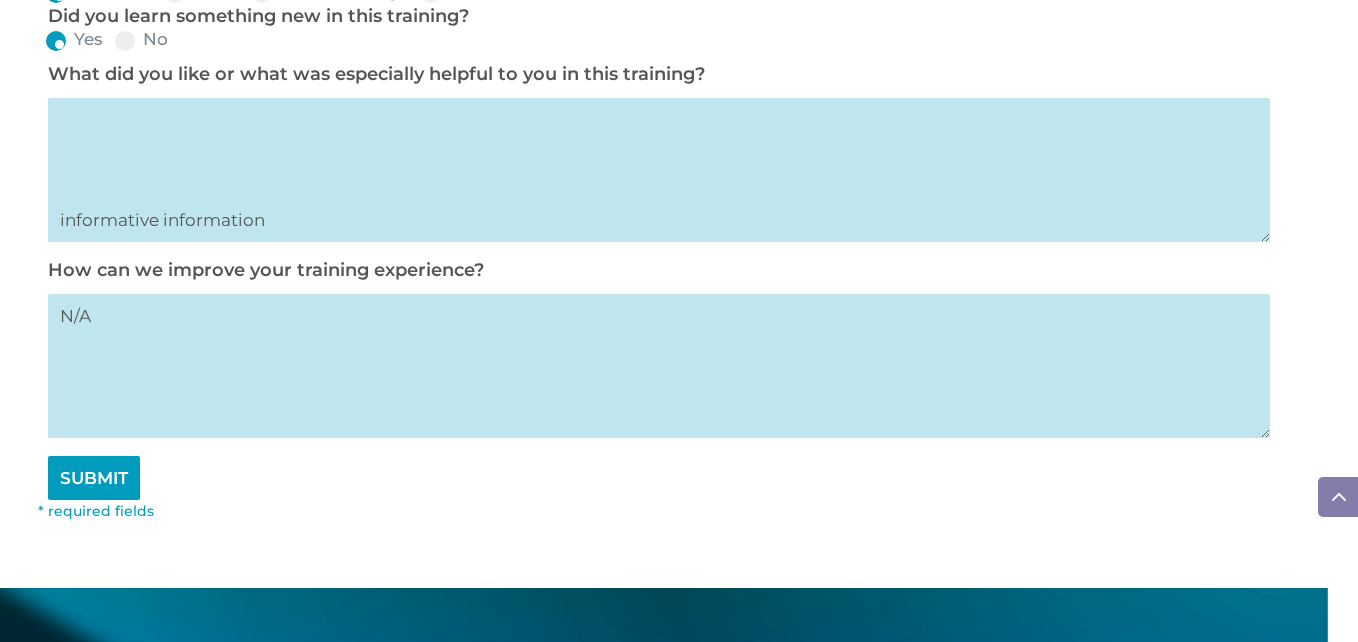 type on "N/A" 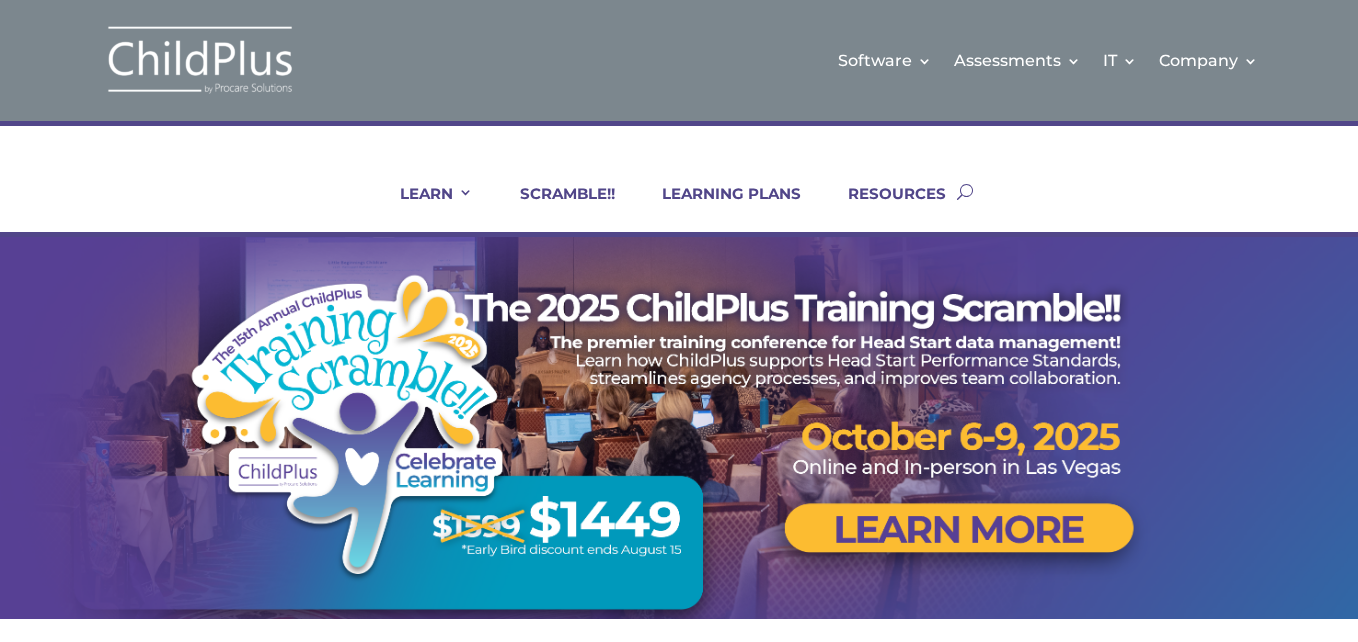 scroll, scrollTop: 0, scrollLeft: 0, axis: both 